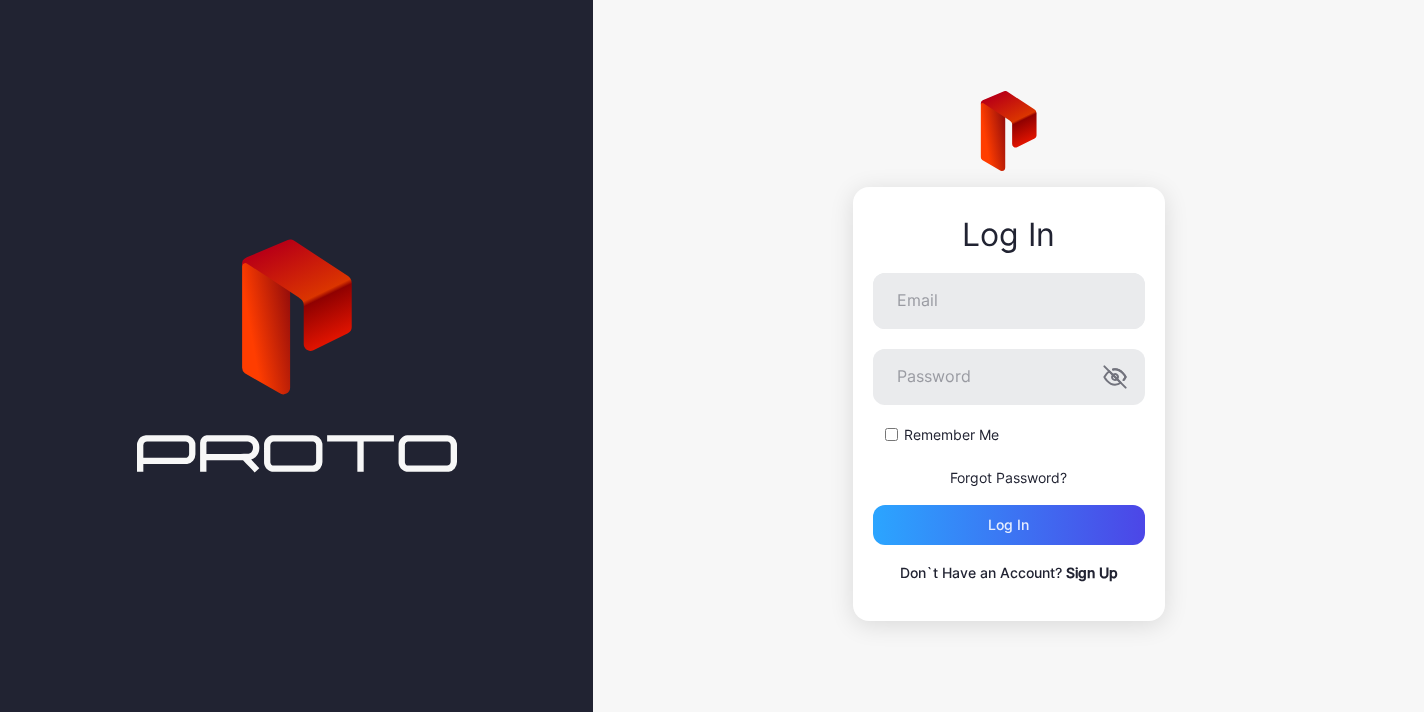 scroll, scrollTop: 0, scrollLeft: 0, axis: both 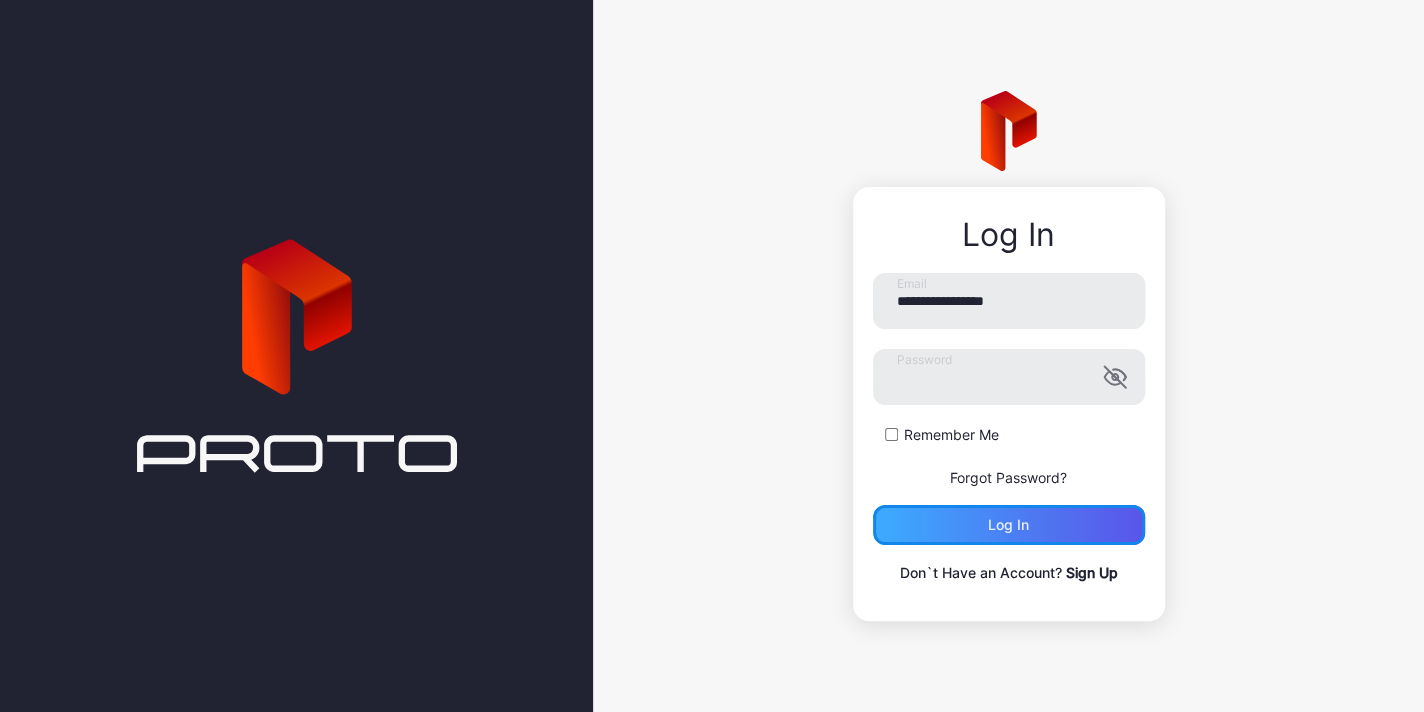 click on "Log in" at bounding box center [1008, 525] 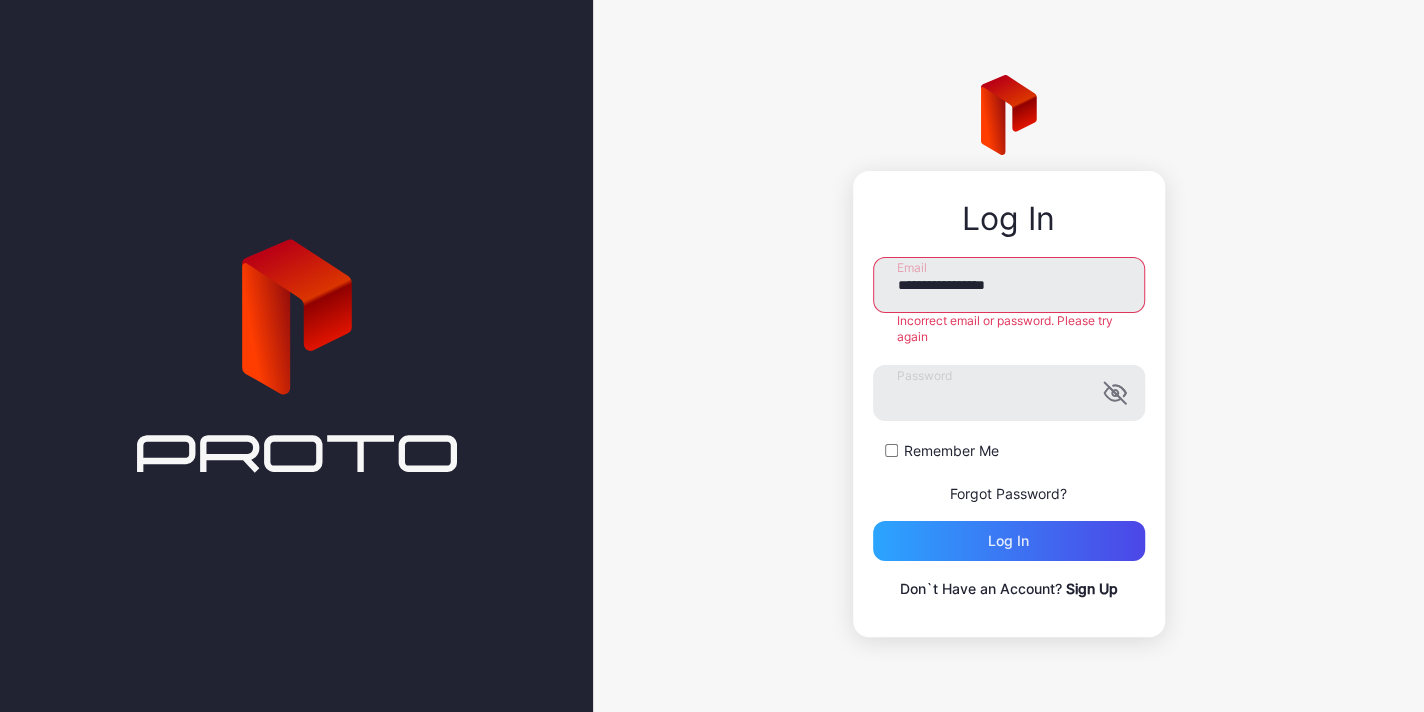 drag, startPoint x: 1056, startPoint y: 281, endPoint x: 867, endPoint y: 275, distance: 189.09521 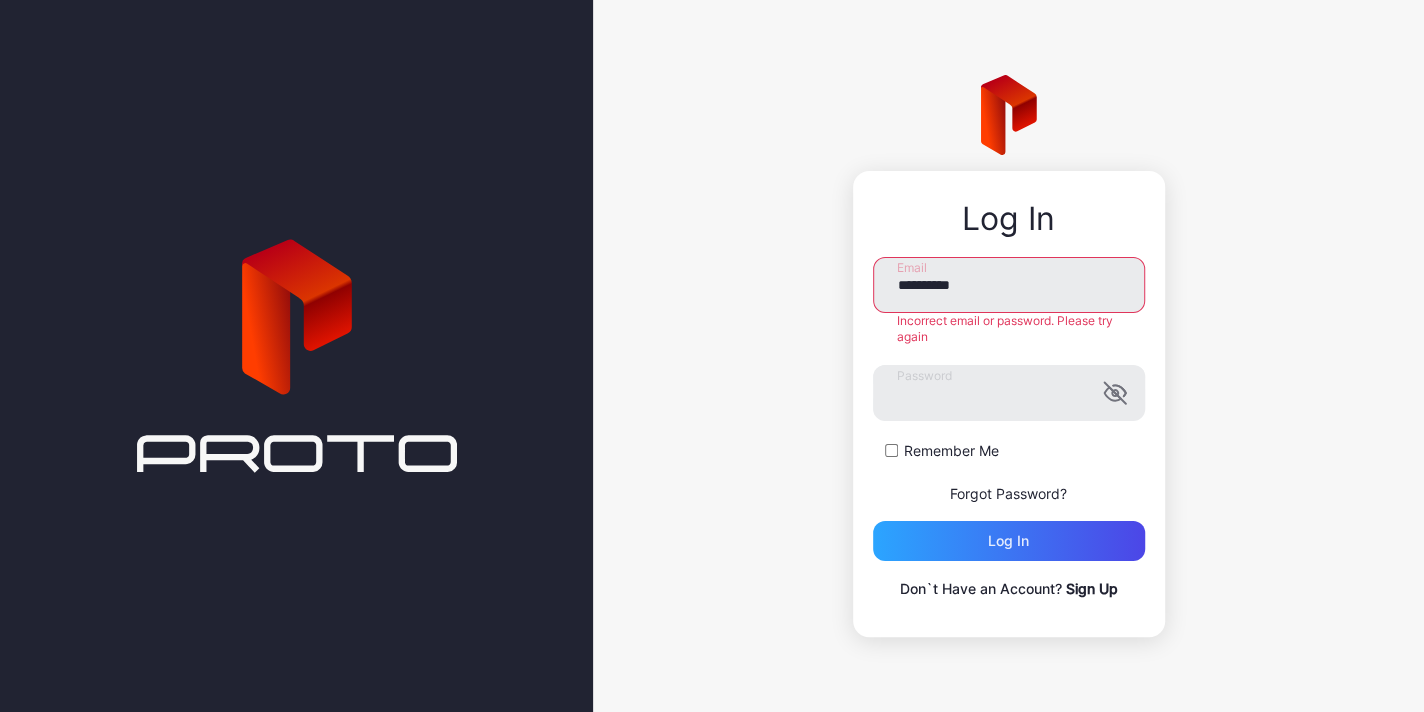 type on "**********" 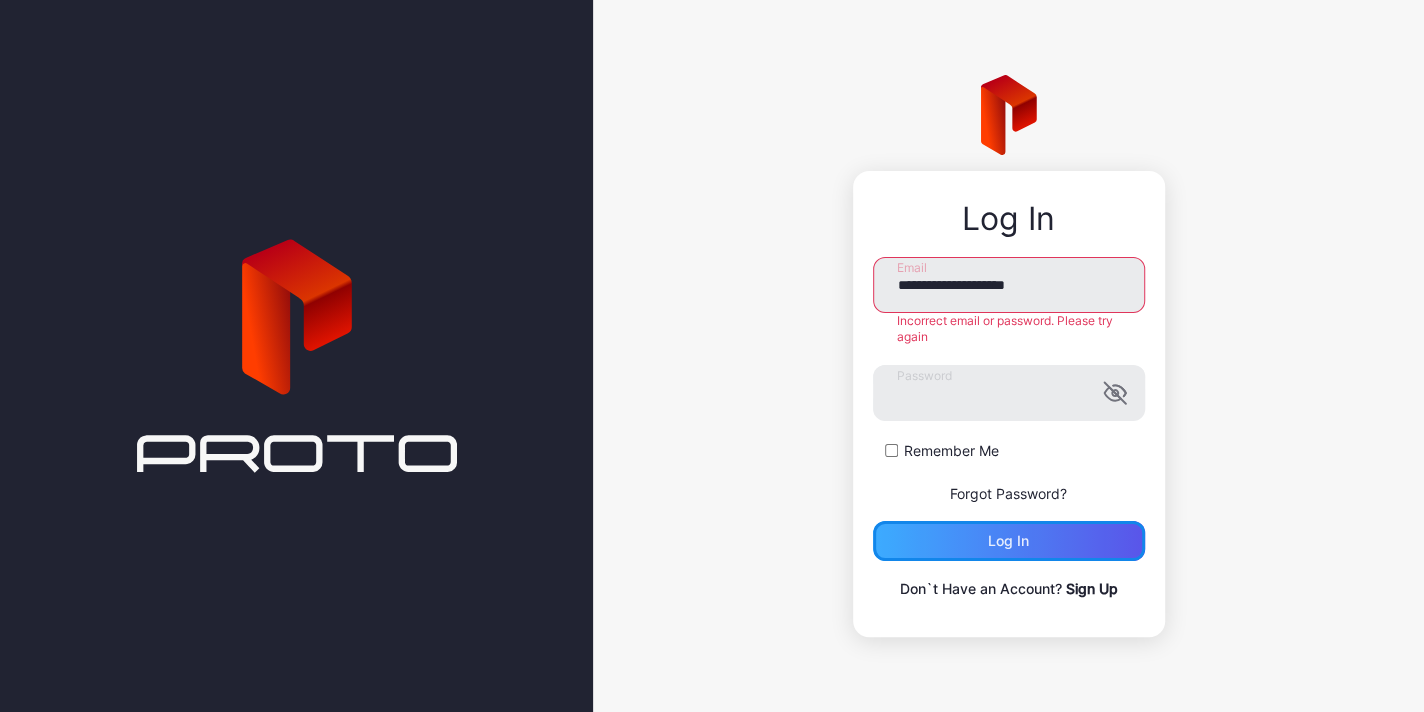 click on "**********" at bounding box center [1009, 429] 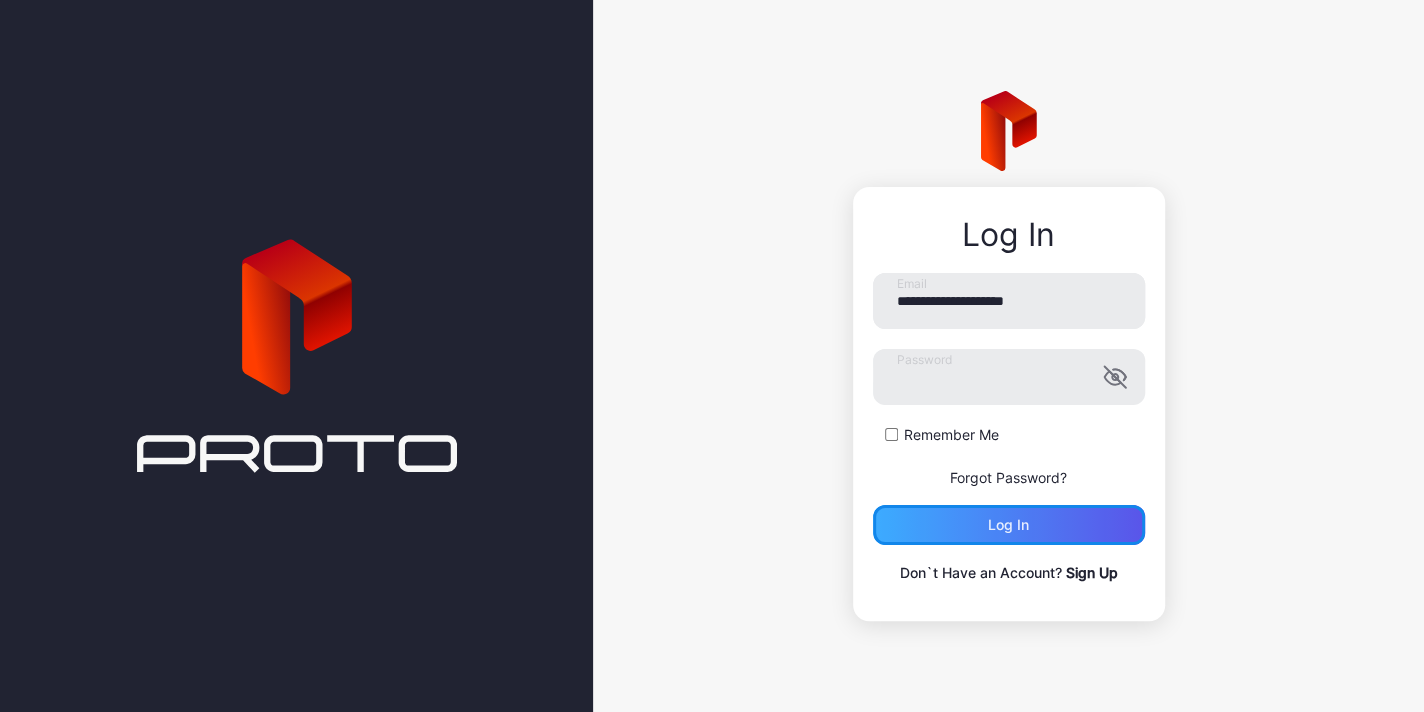 click on "Log in" at bounding box center (1009, 525) 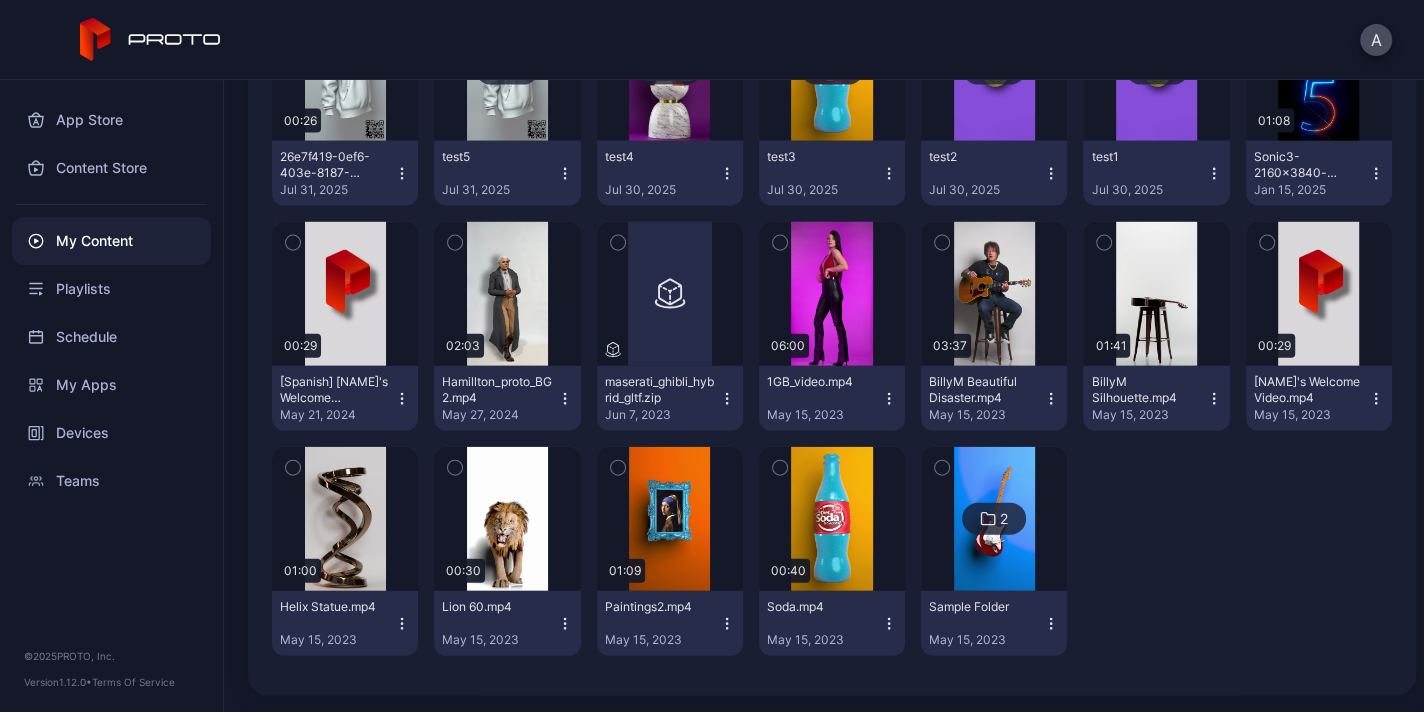 scroll, scrollTop: 3303, scrollLeft: 0, axis: vertical 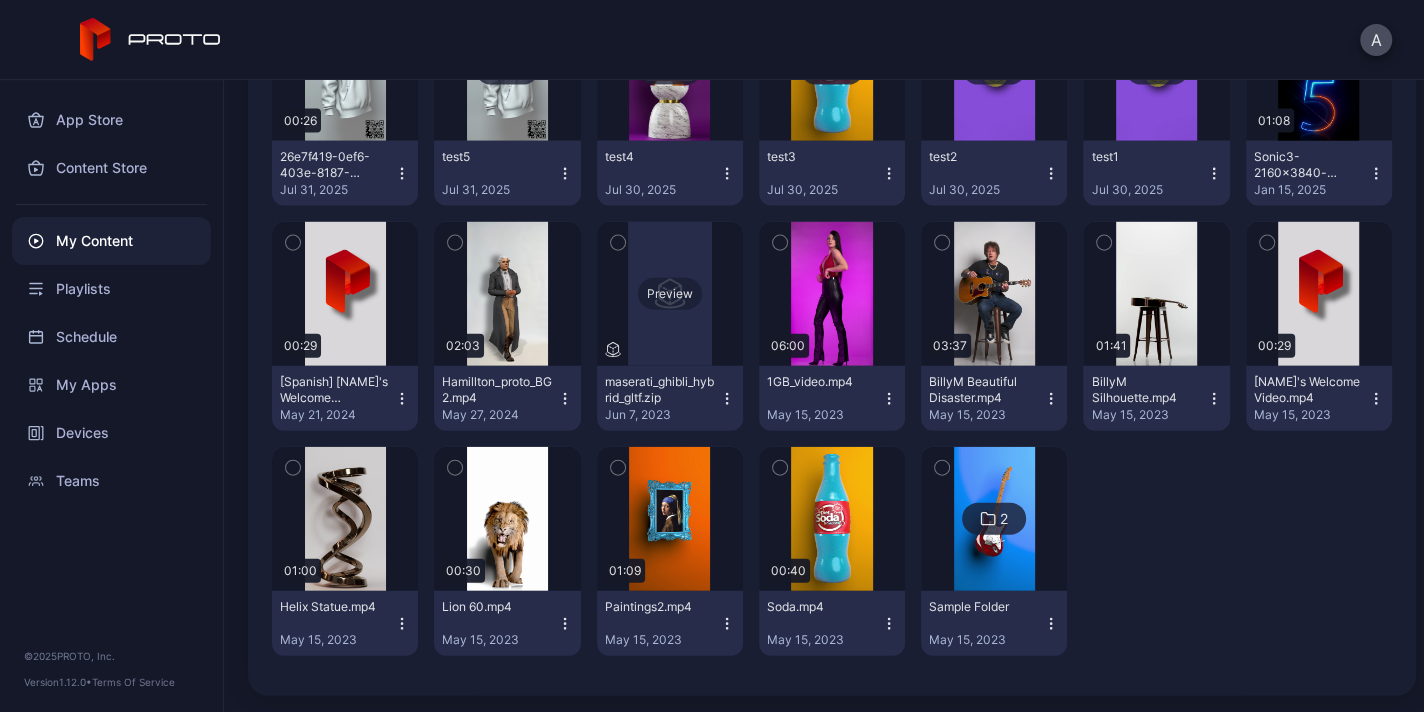 click on "Preview" at bounding box center [670, 294] 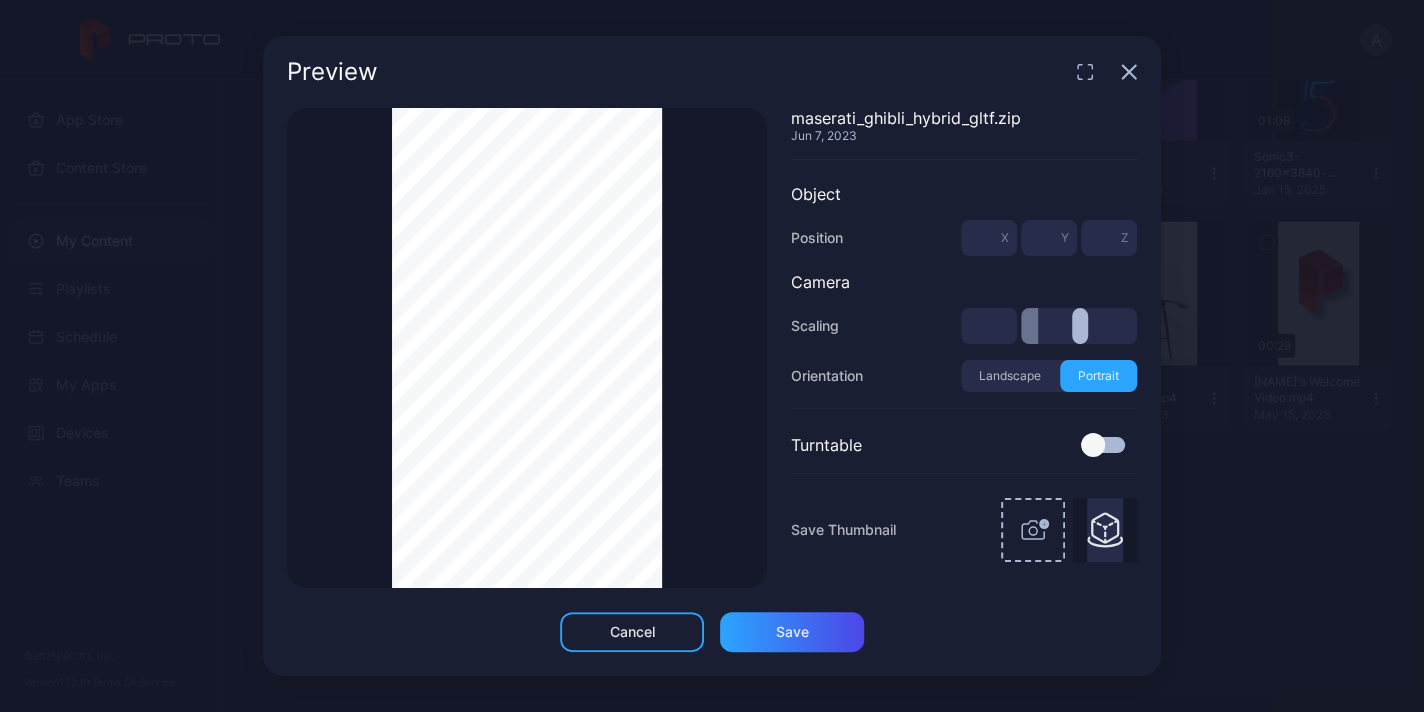 click on "Preview" at bounding box center [712, 72] 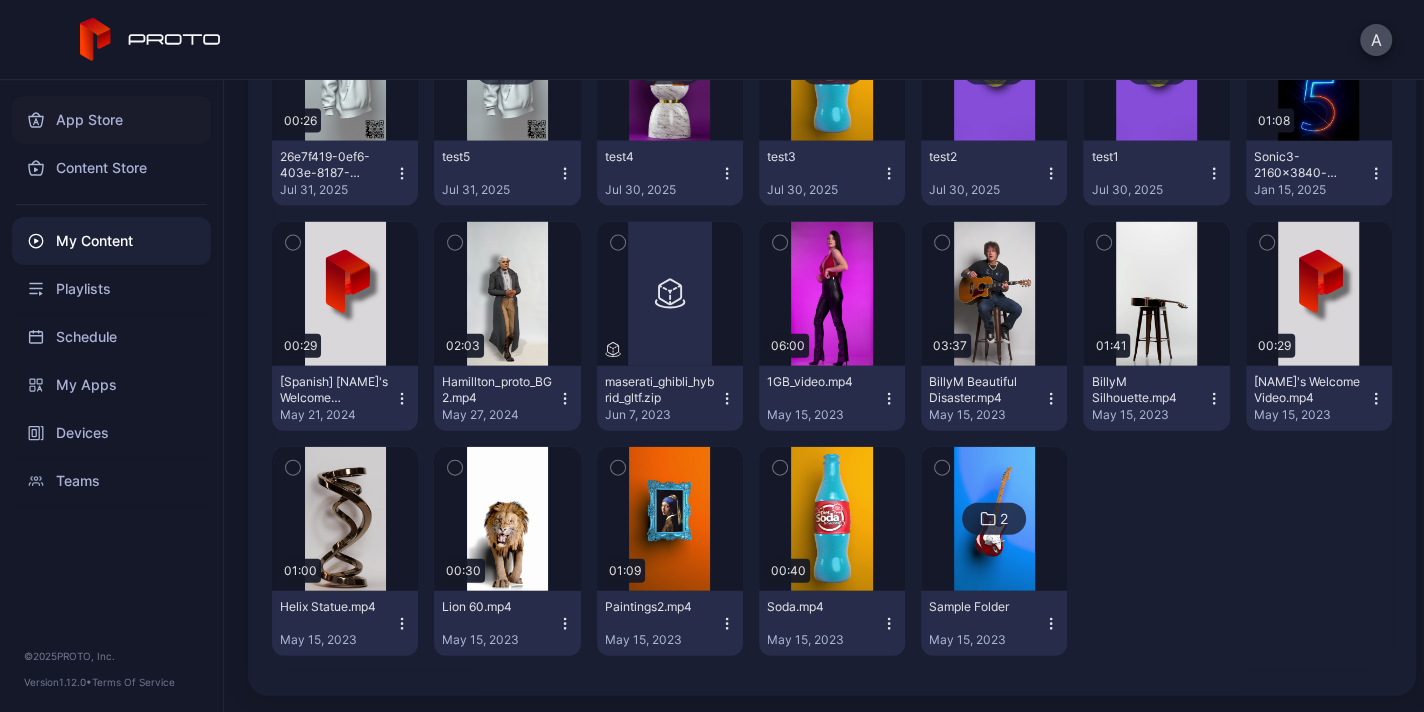 click on "App Store" at bounding box center [111, 120] 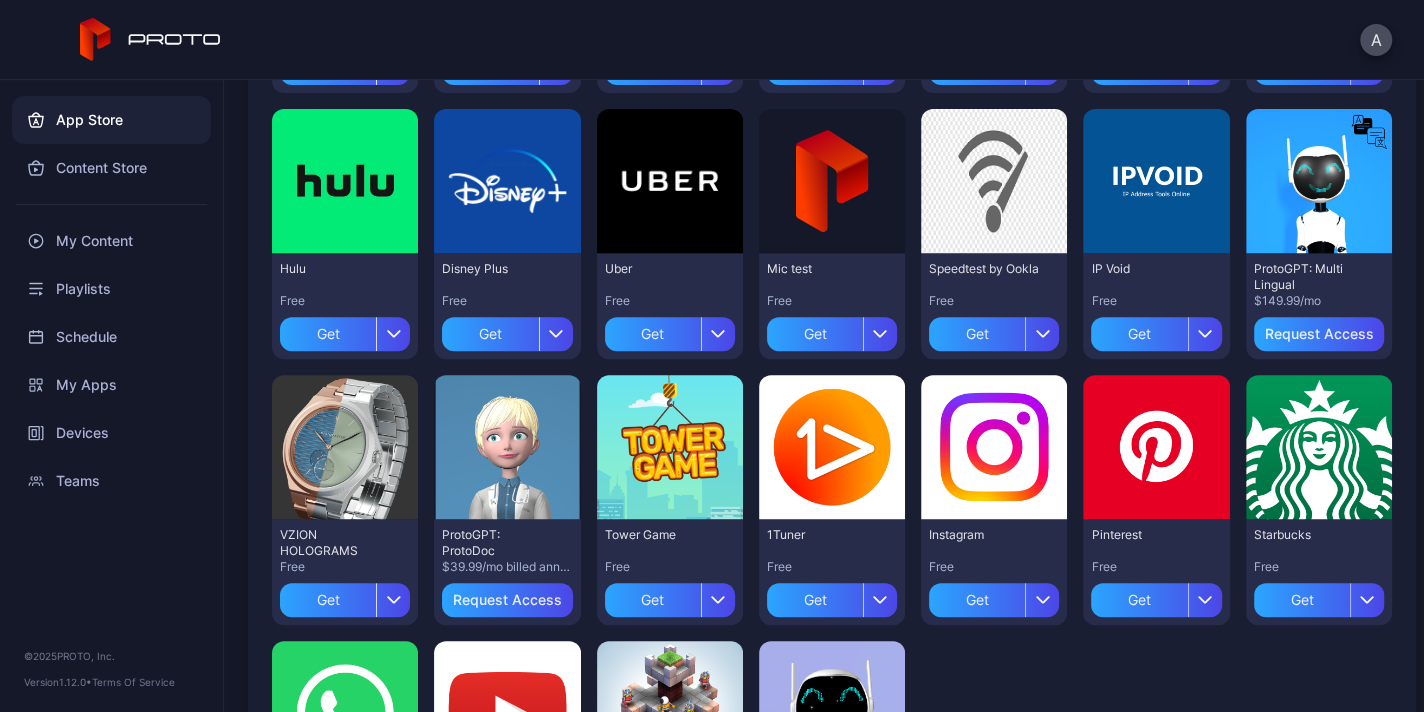 scroll, scrollTop: 0, scrollLeft: 0, axis: both 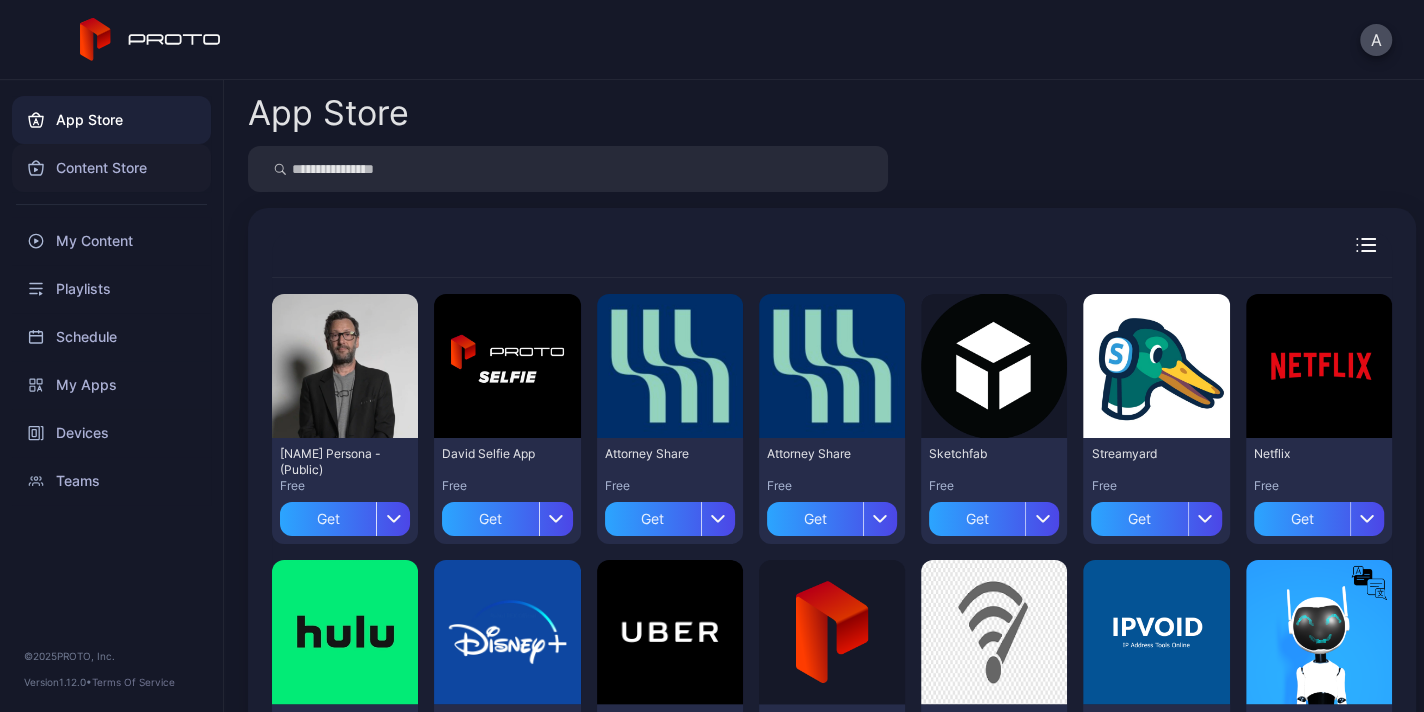 click on "Content Store" at bounding box center [111, 168] 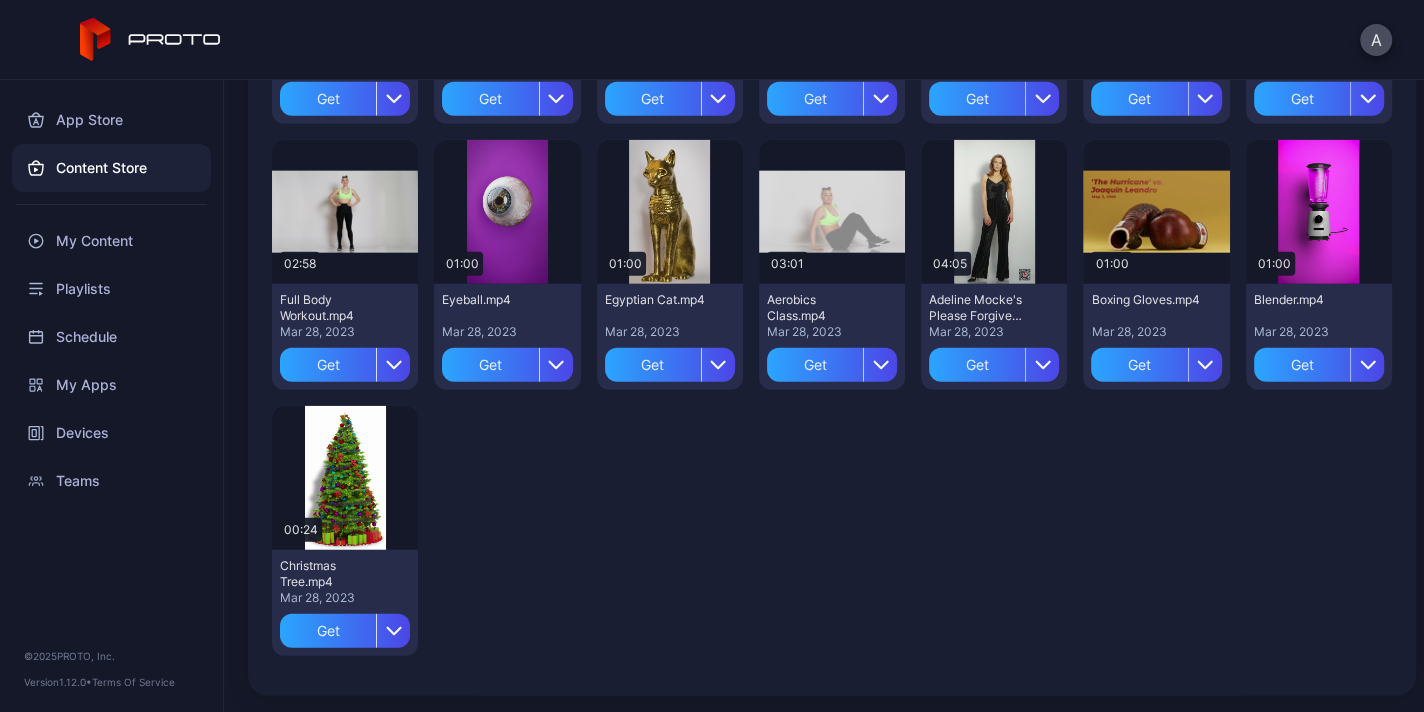 scroll, scrollTop: 3588, scrollLeft: 0, axis: vertical 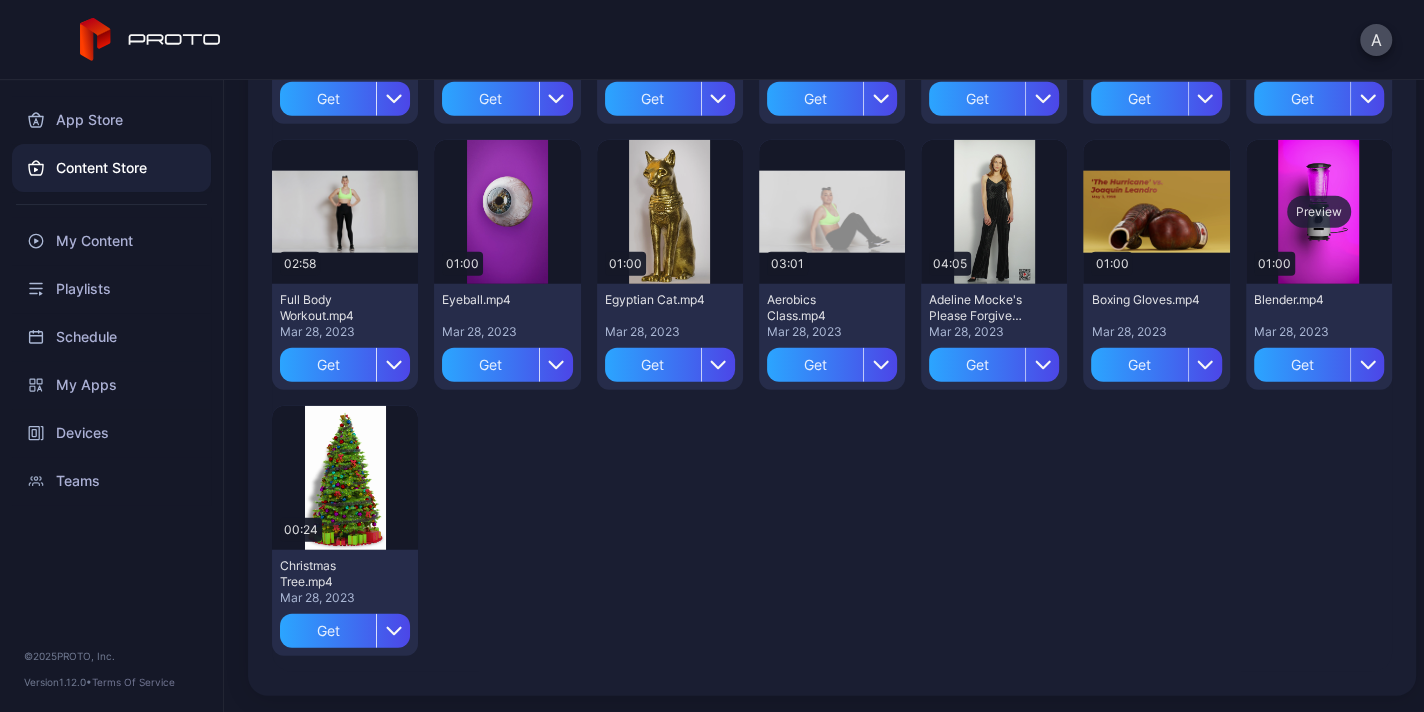 click on "Preview" at bounding box center [1319, 212] 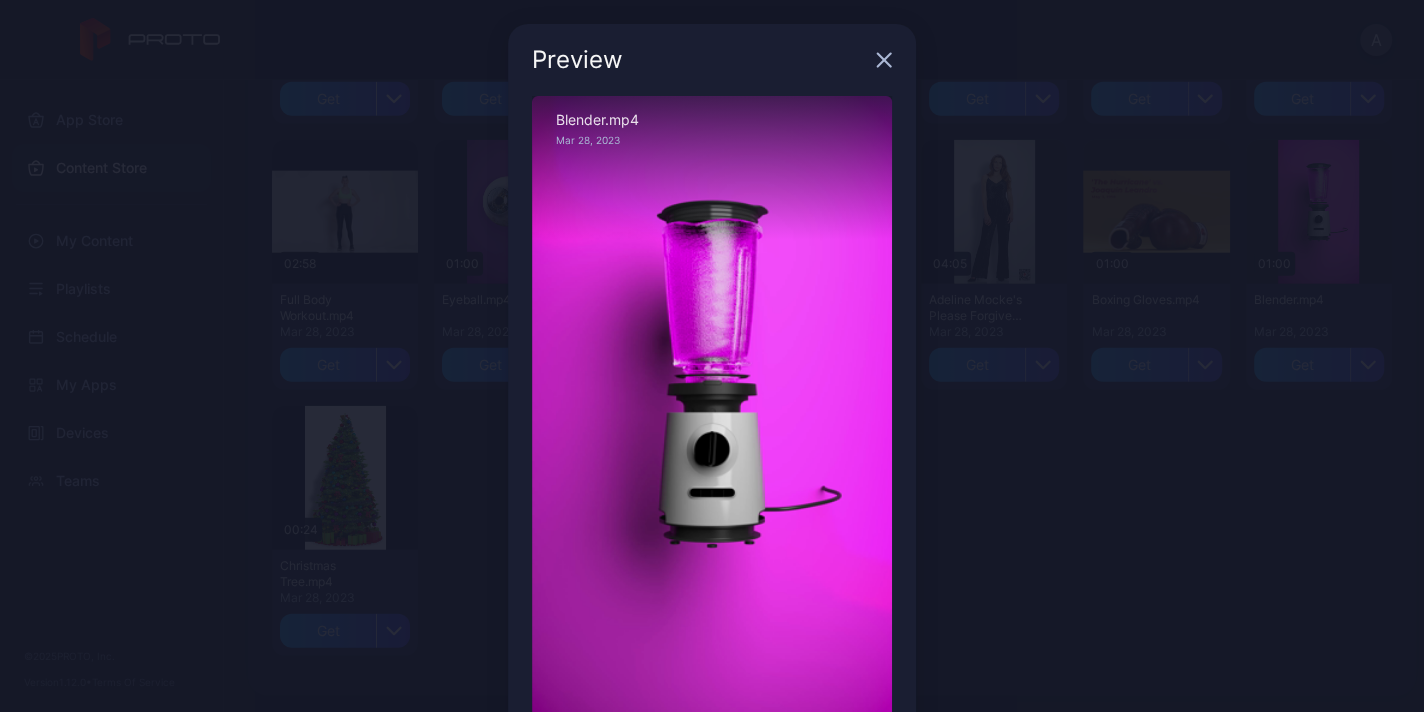 click on "Preview Sorry, your browser doesn‘t support embedded videos 00:02  /  01:00 Blender.mp4 Mar 28, 2023" at bounding box center [712, 422] 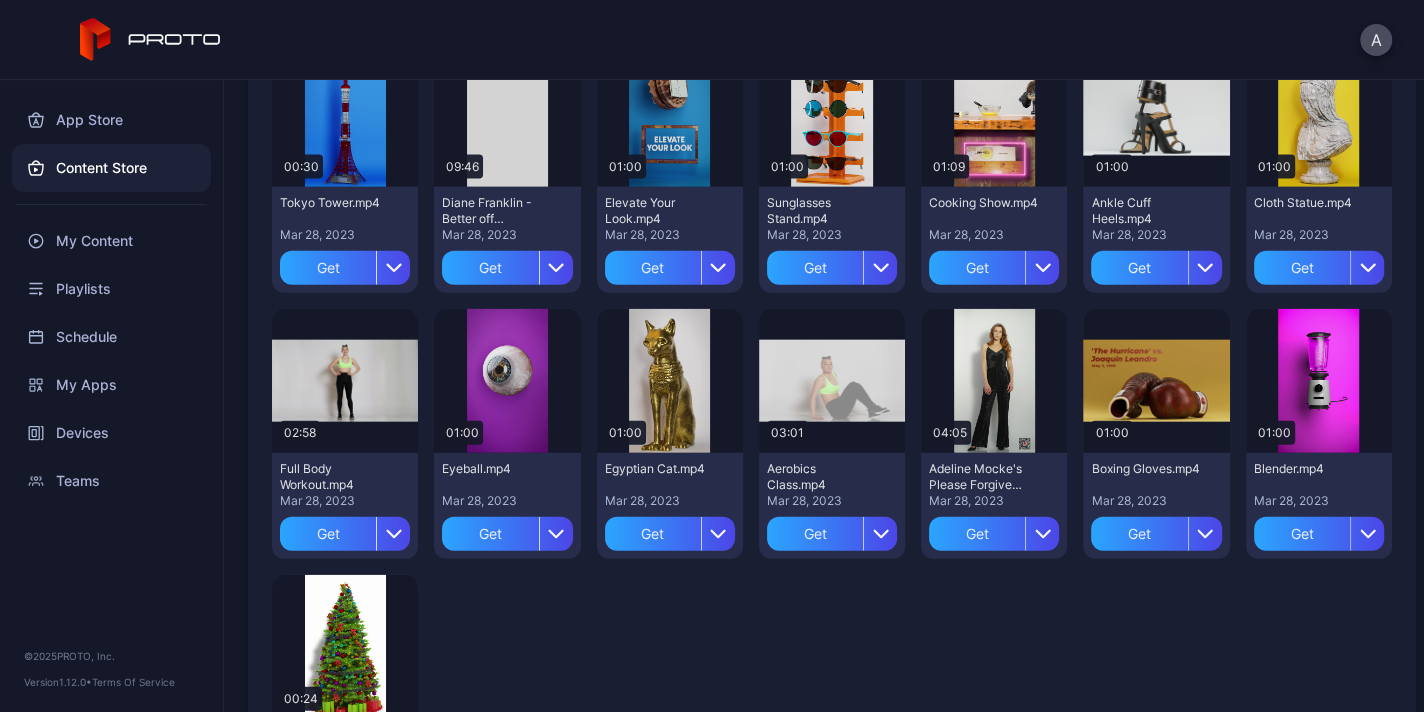 scroll, scrollTop: 2688, scrollLeft: 0, axis: vertical 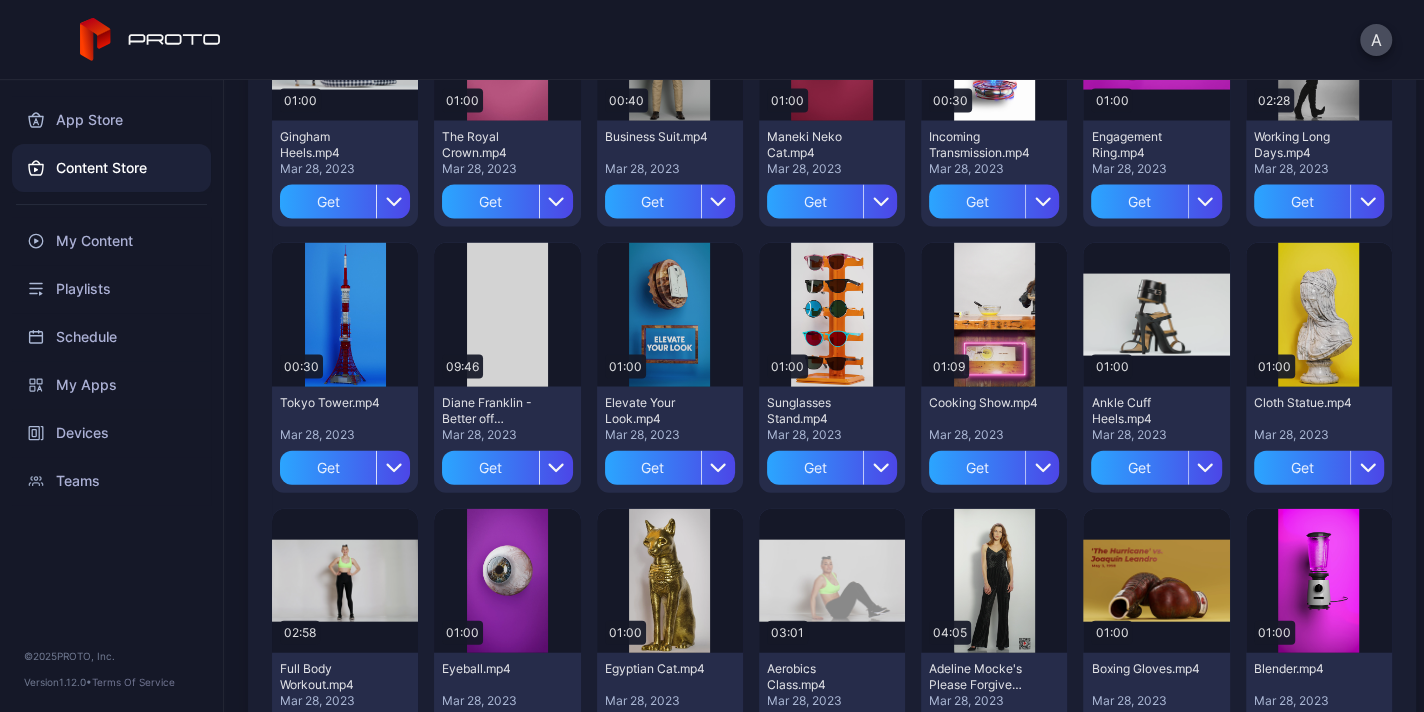 click on "Preview" at bounding box center (1319, -217) 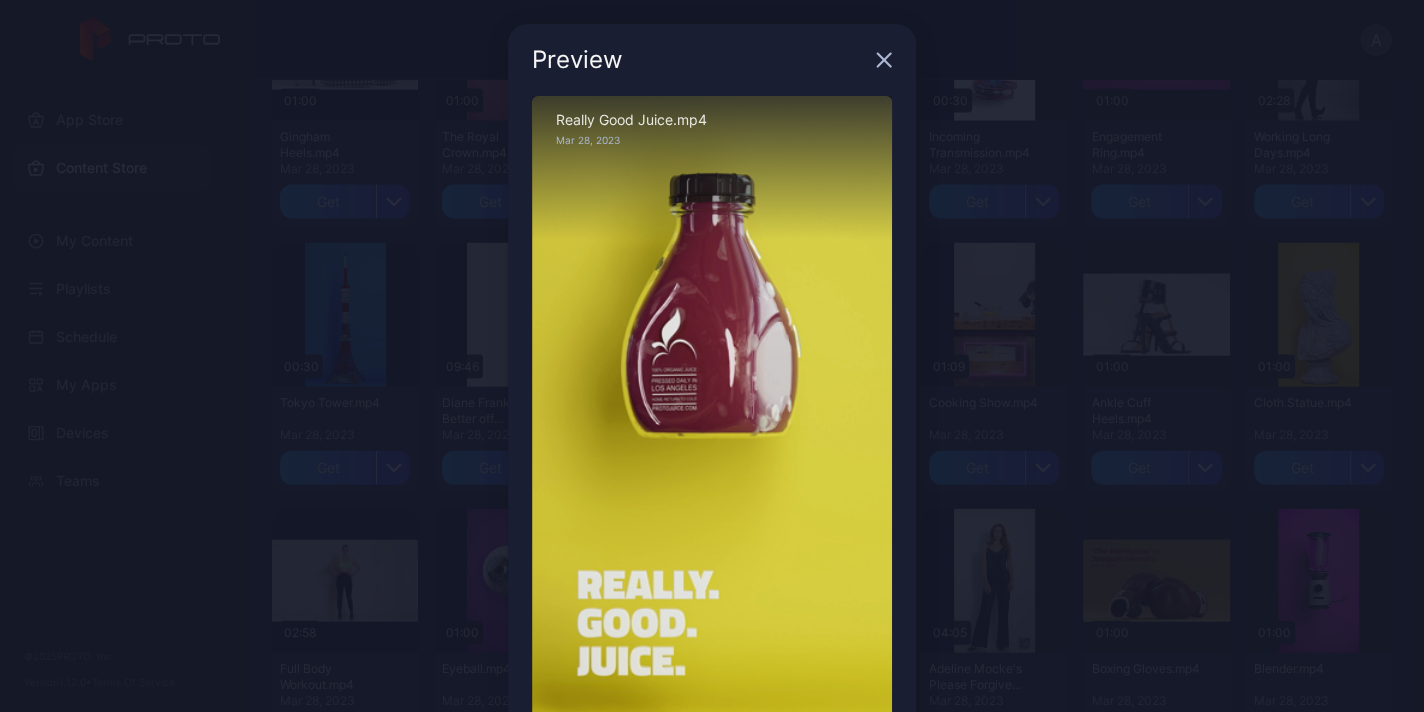 click on "Preview Sorry, your browser doesn‘t support embedded videos 00:01  /  00:58 Really Good Juice.mp4 Mar 28, 2023" at bounding box center (712, 422) 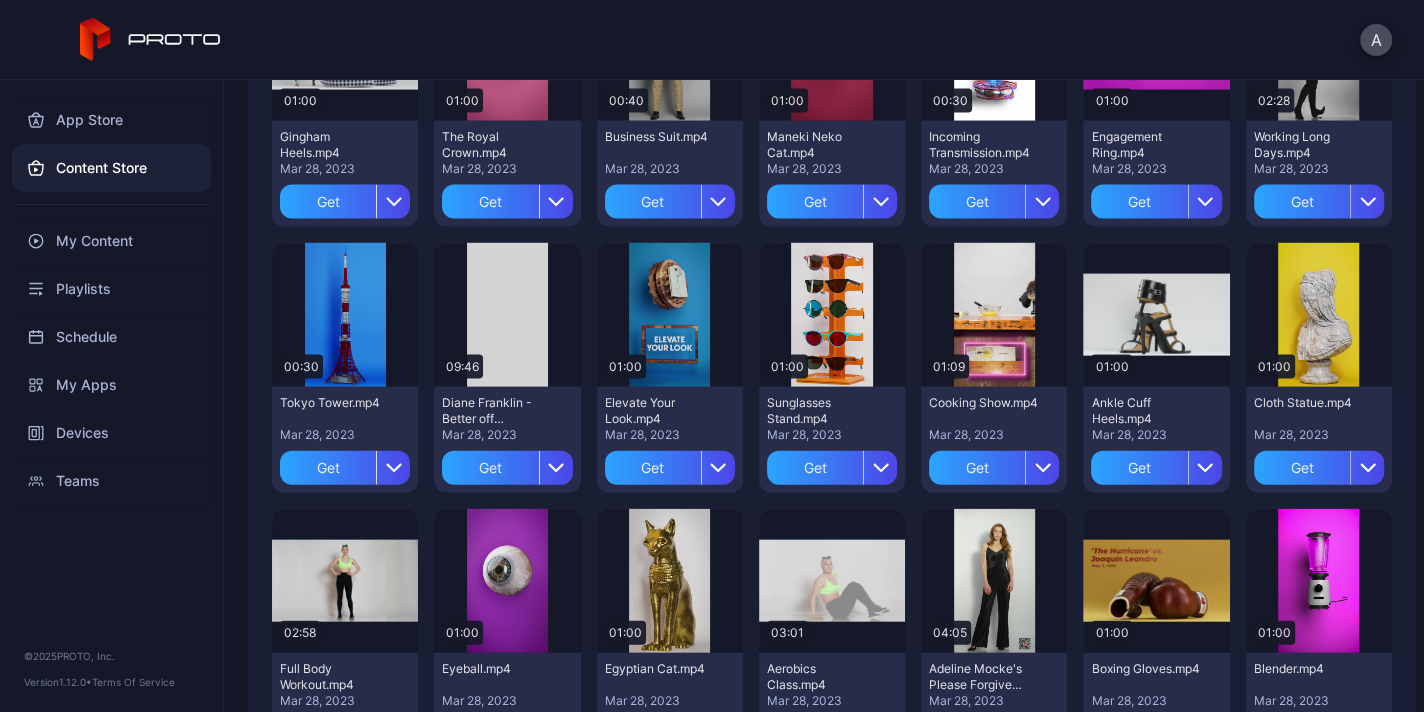 scroll, scrollTop: 2188, scrollLeft: 0, axis: vertical 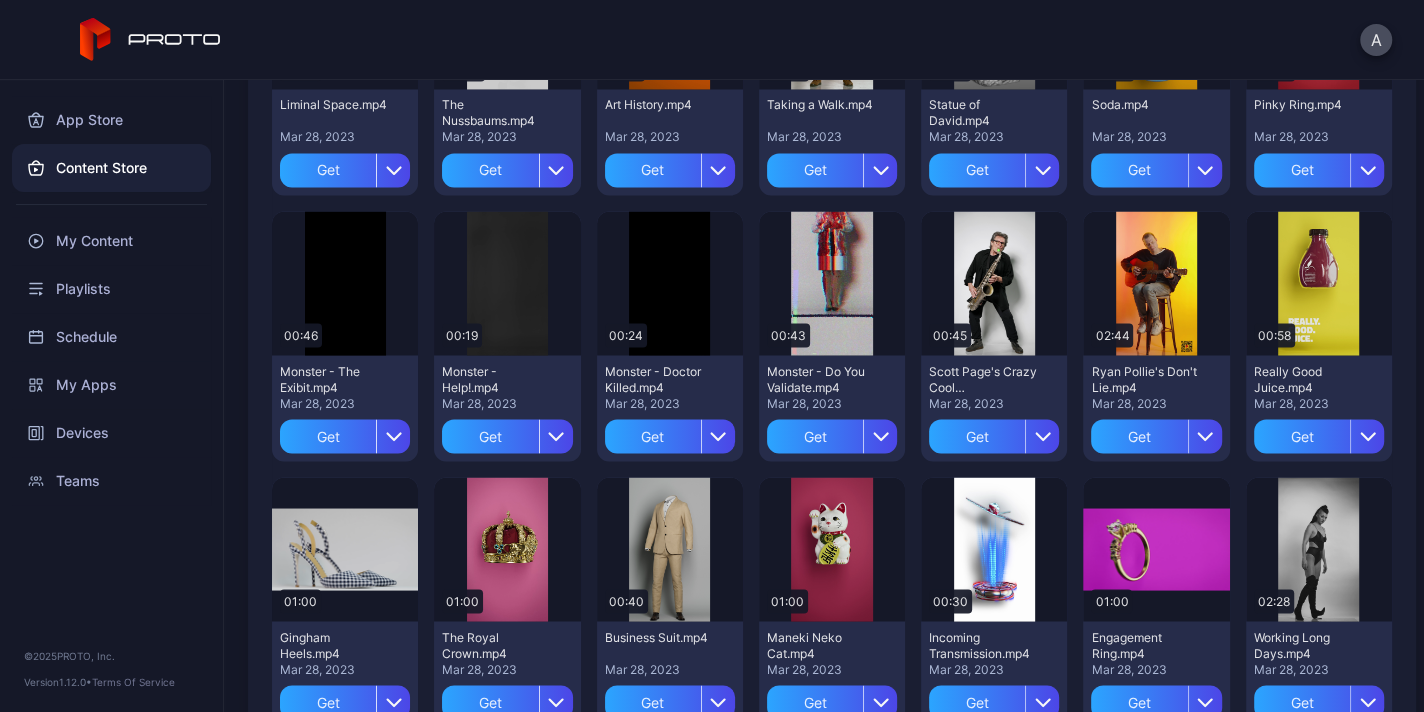 click on "Preview" at bounding box center (507, 17) 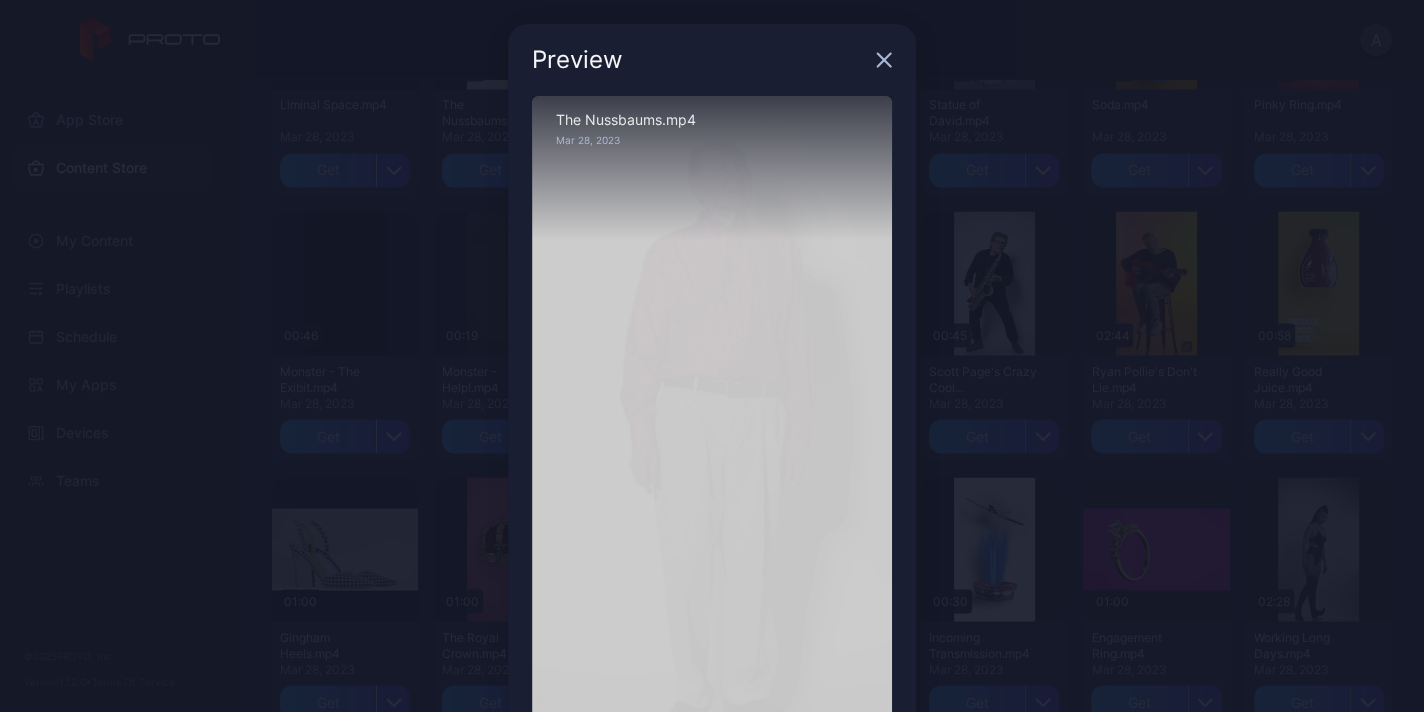 click on "Preview Sorry, your browser doesn‘t support embedded videos 00:01  /  04:04 The Nussbaums.mp4 Mar 28, 2023" at bounding box center (712, 422) 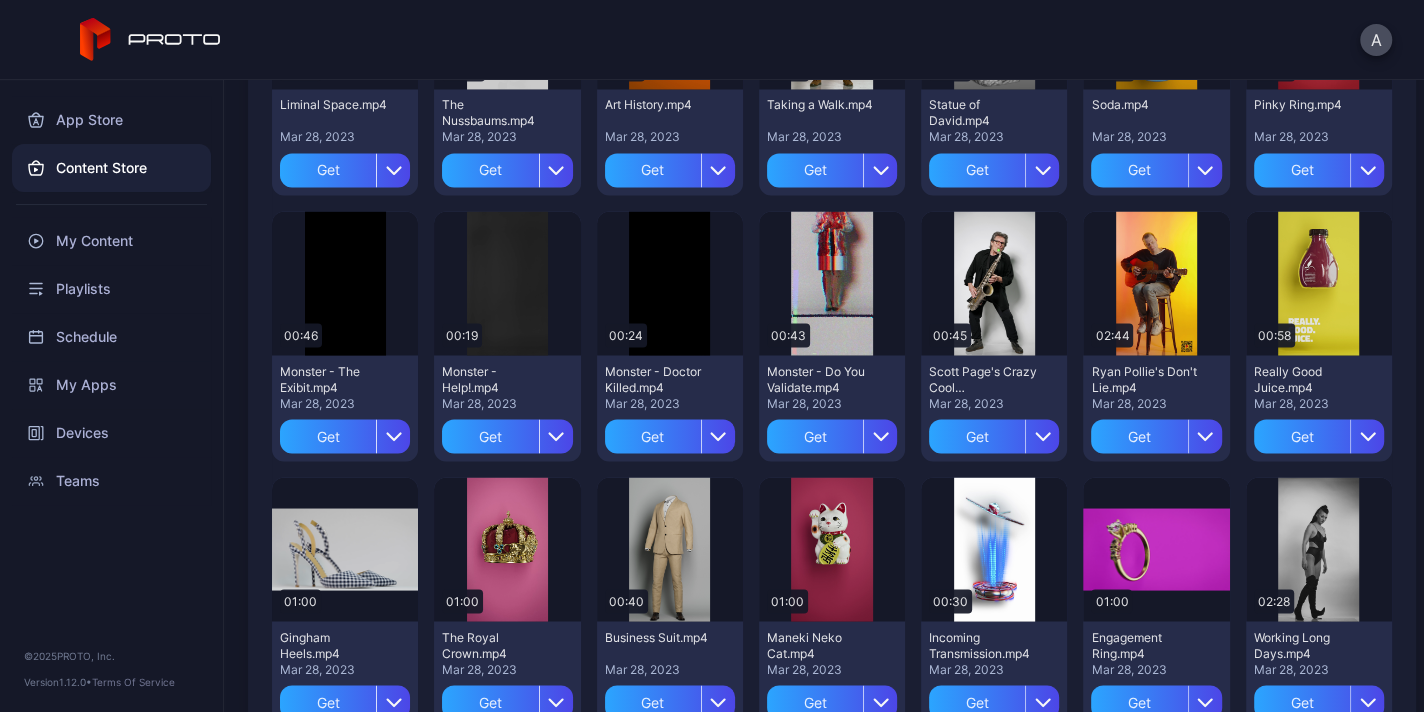click on "Preview" at bounding box center (832, 17) 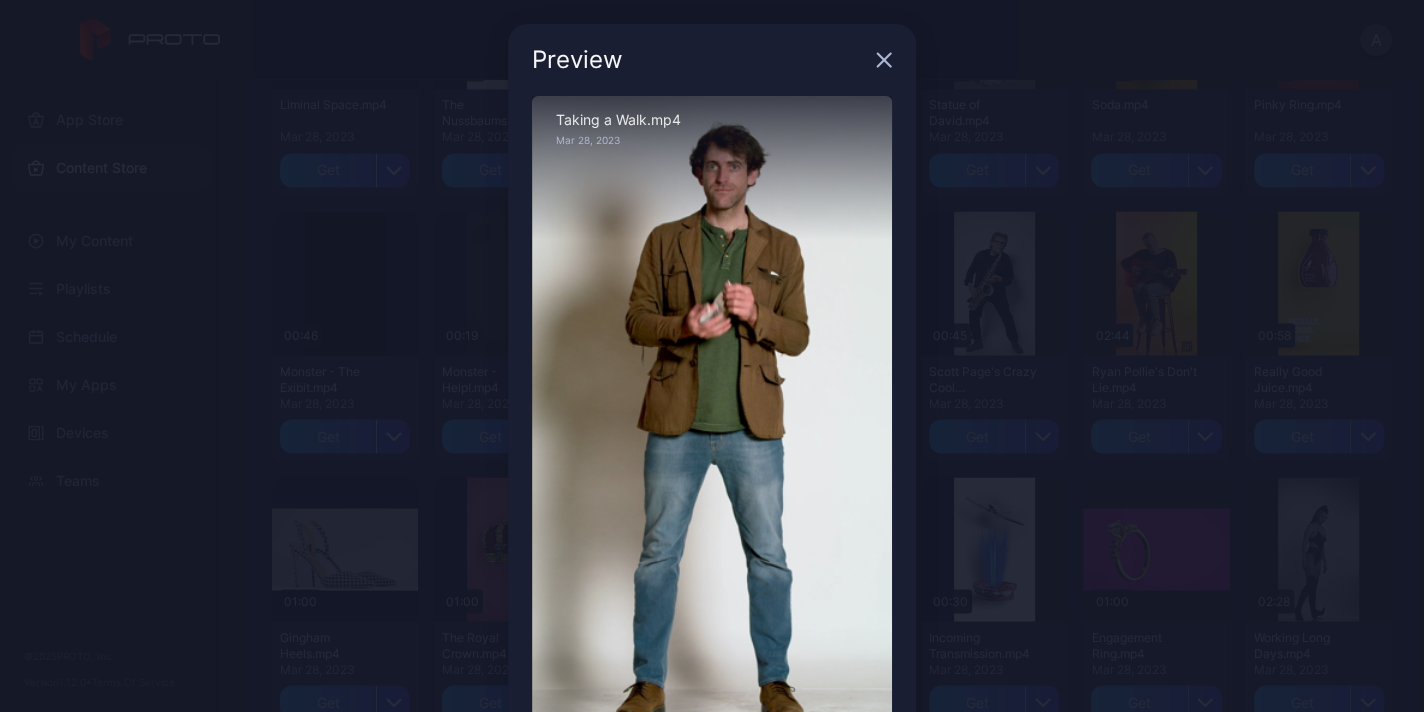 click on "Preview Sorry, your browser doesn‘t support embedded videos 00:01  /  00:50 Taking a Walk.mp4 Mar 28, 2023" at bounding box center (712, 422) 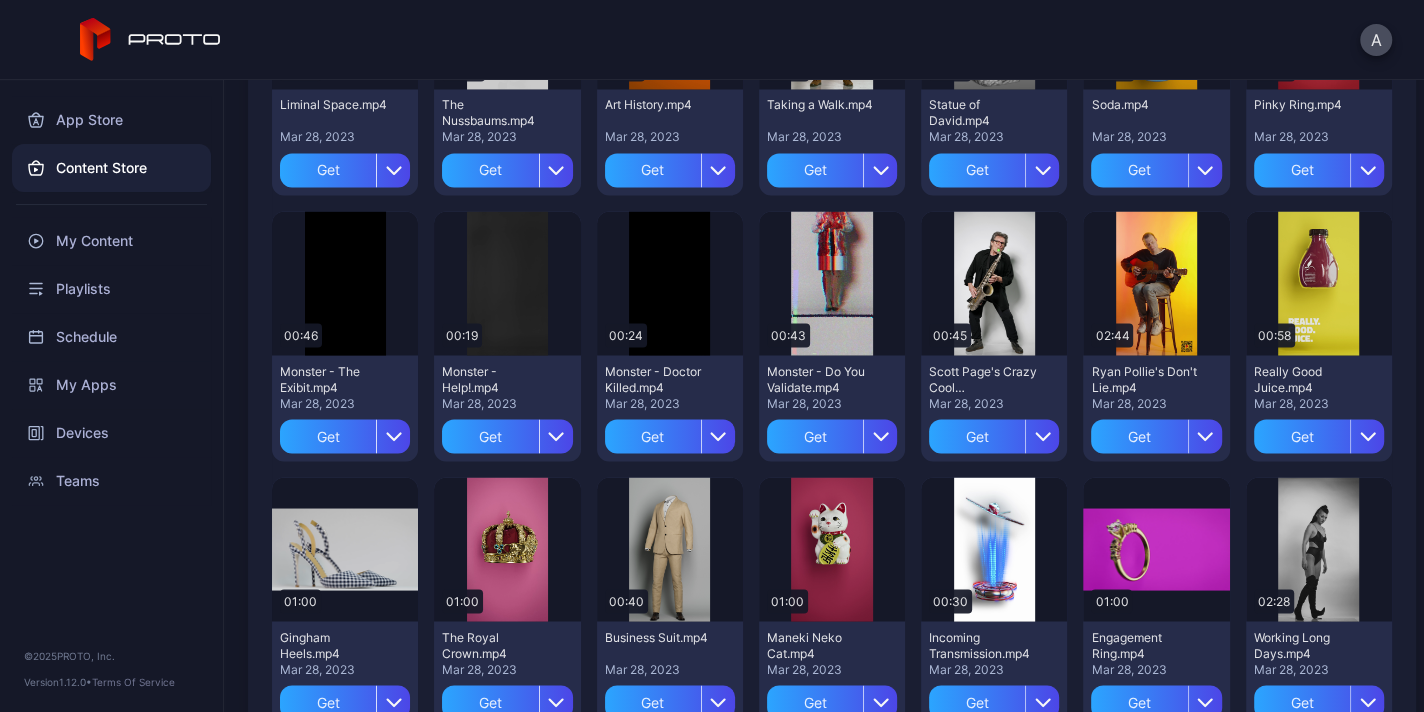 scroll, scrollTop: 1688, scrollLeft: 0, axis: vertical 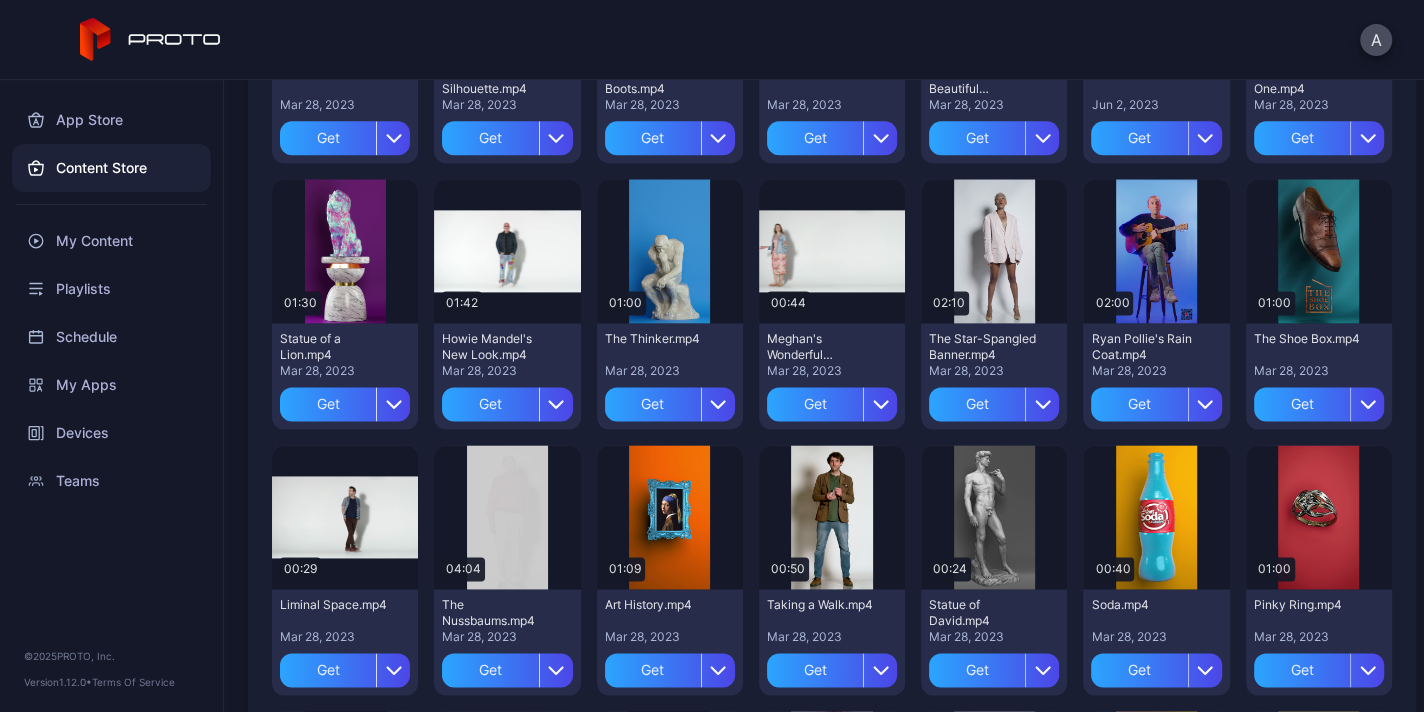 click on "Preview" at bounding box center [670, -15] 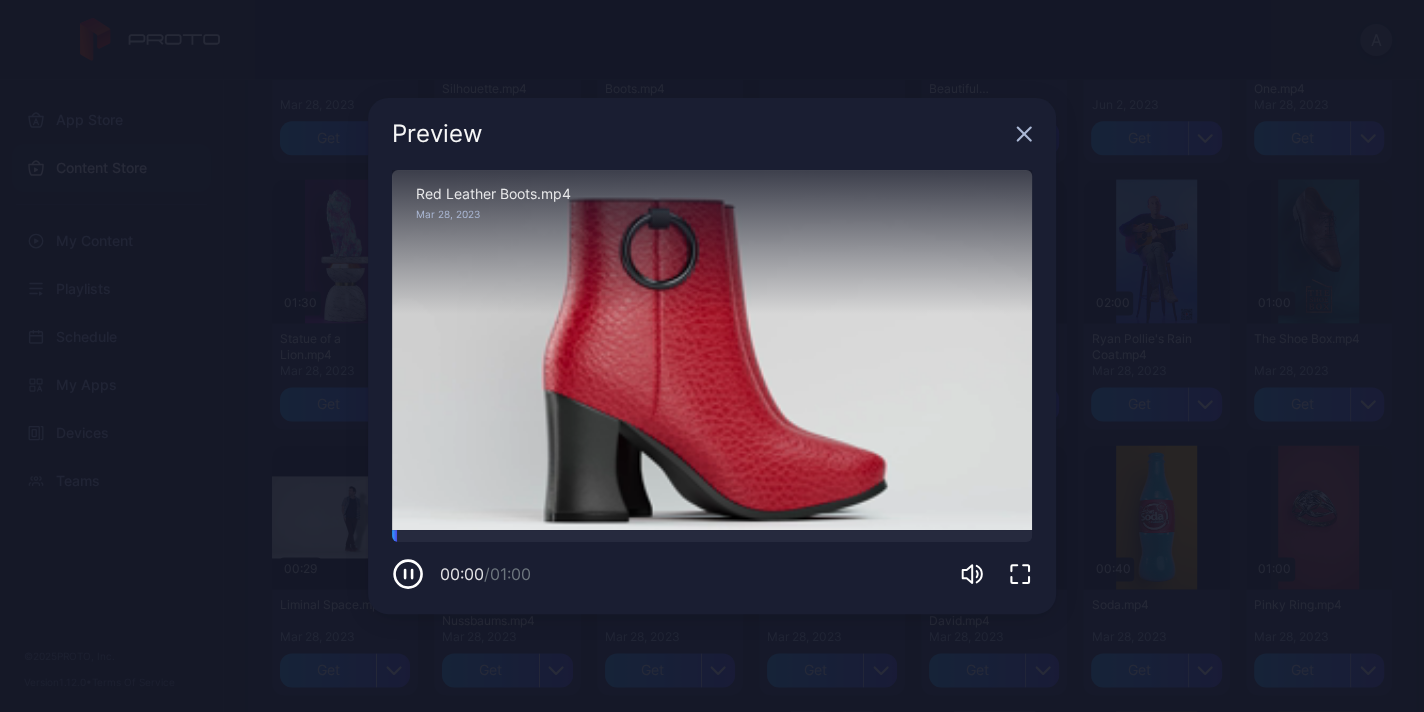 click on "Preview Sorry, your browser doesn‘t support embedded videos 00:00  /  01:00 Red Leather Boots.mp4 Mar 28, 2023" at bounding box center (712, 356) 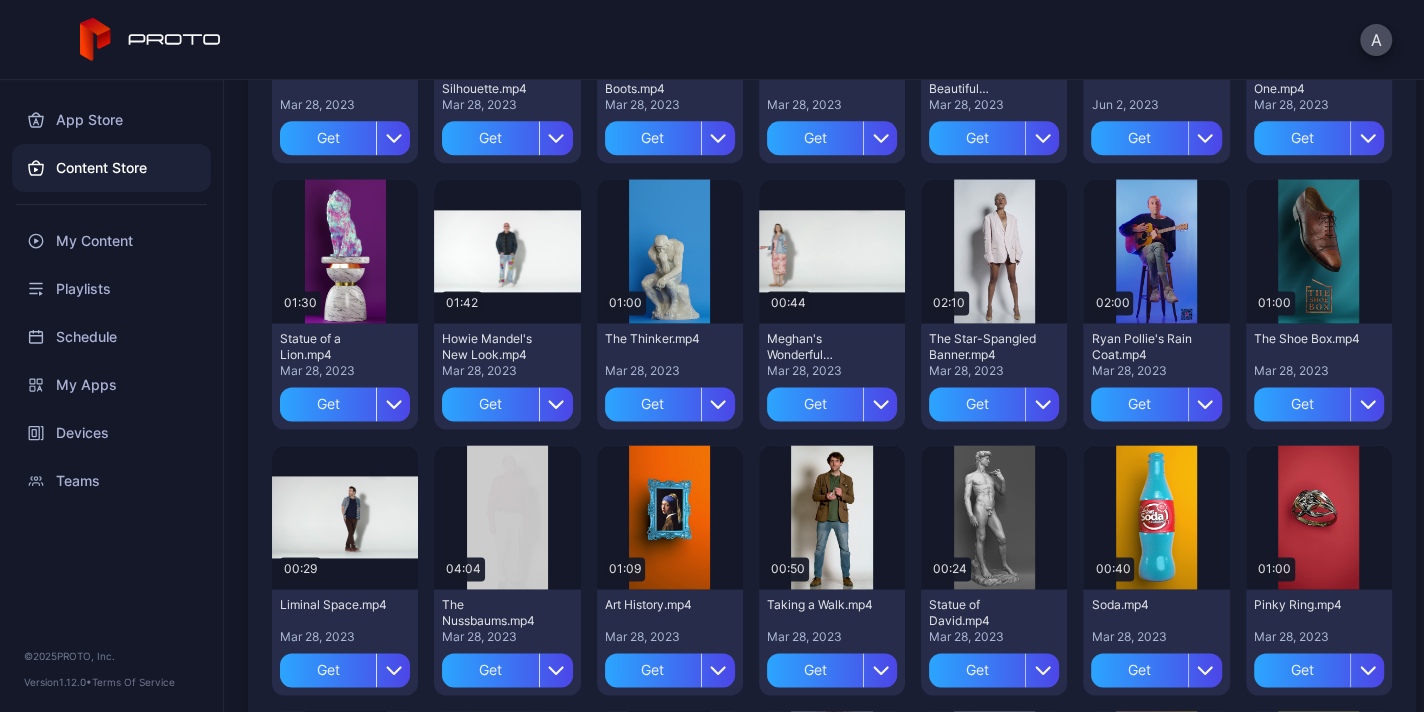 scroll, scrollTop: 1288, scrollLeft: 0, axis: vertical 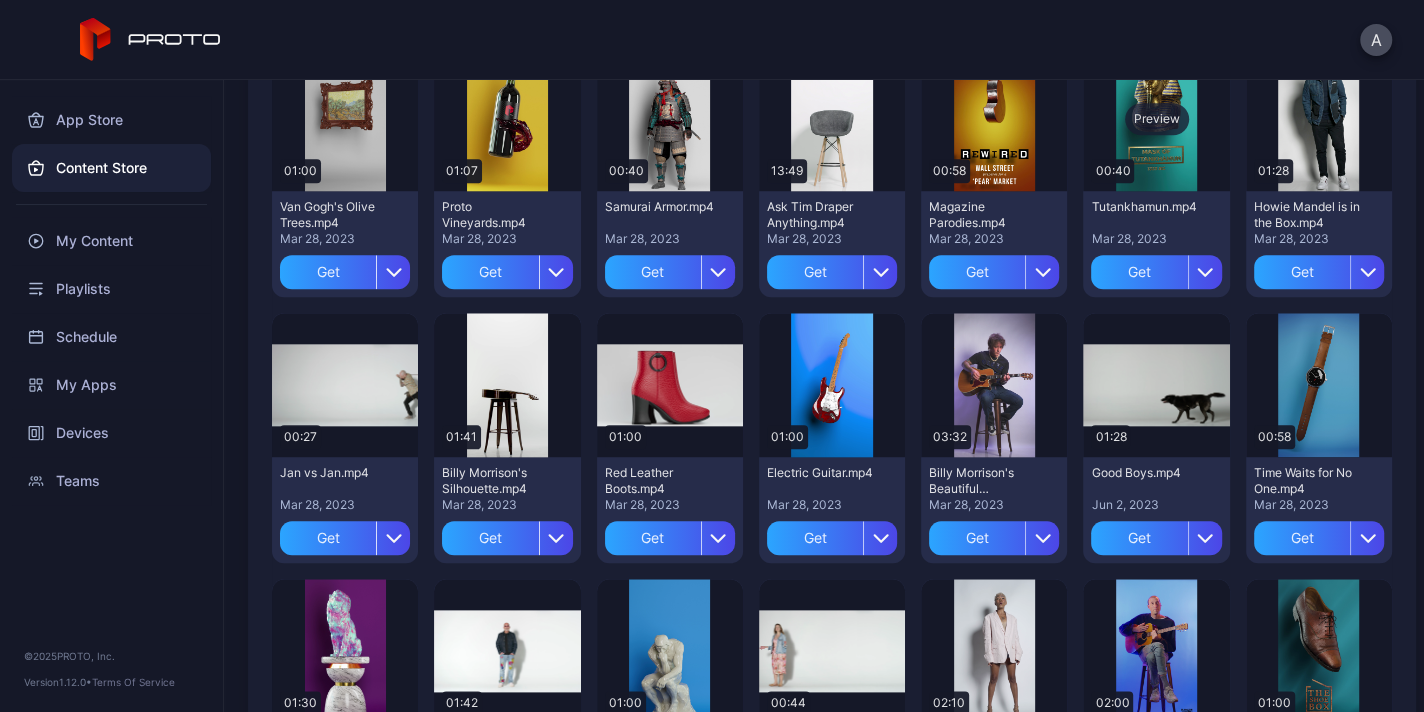 click on "Preview" at bounding box center [1156, 119] 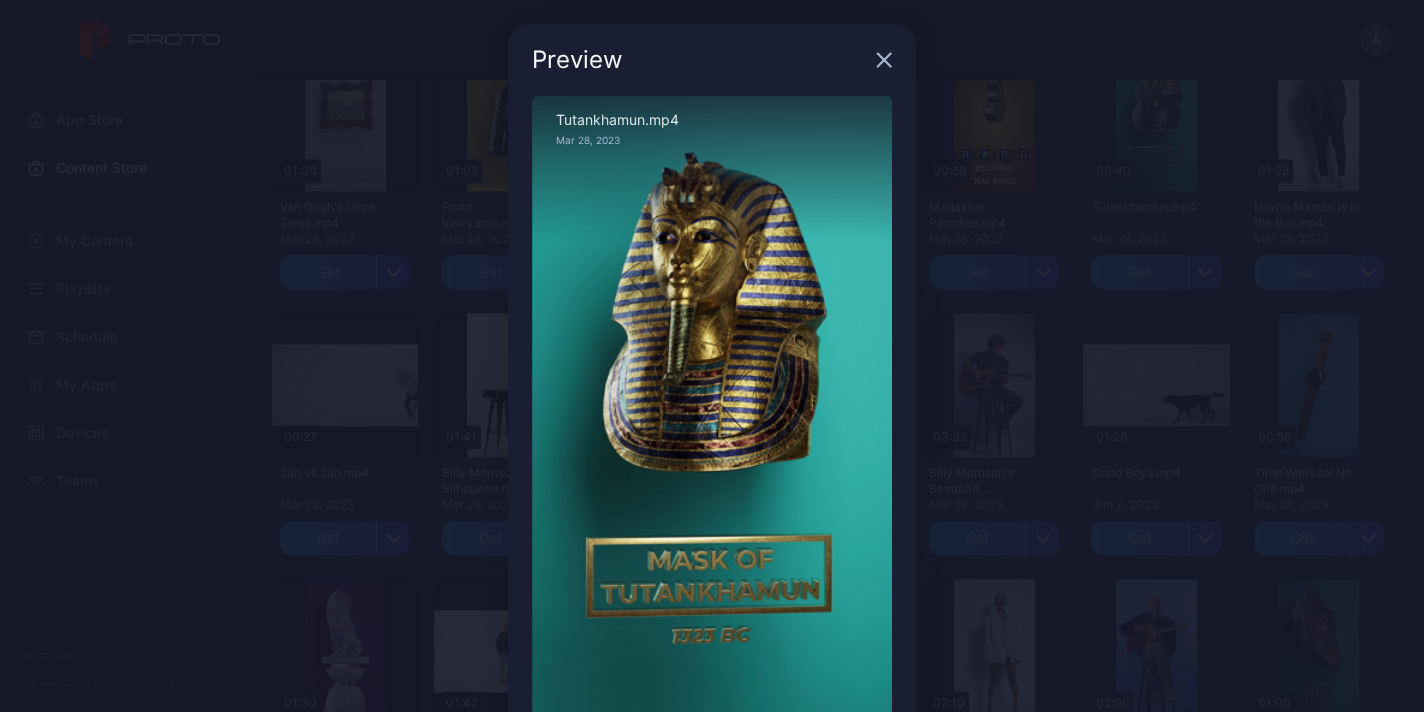click on "Preview Sorry, your browser doesn‘t support embedded videos 00:00  /  00:40 Tutankhamun.mp4 Mar 28, 2023" at bounding box center [712, 422] 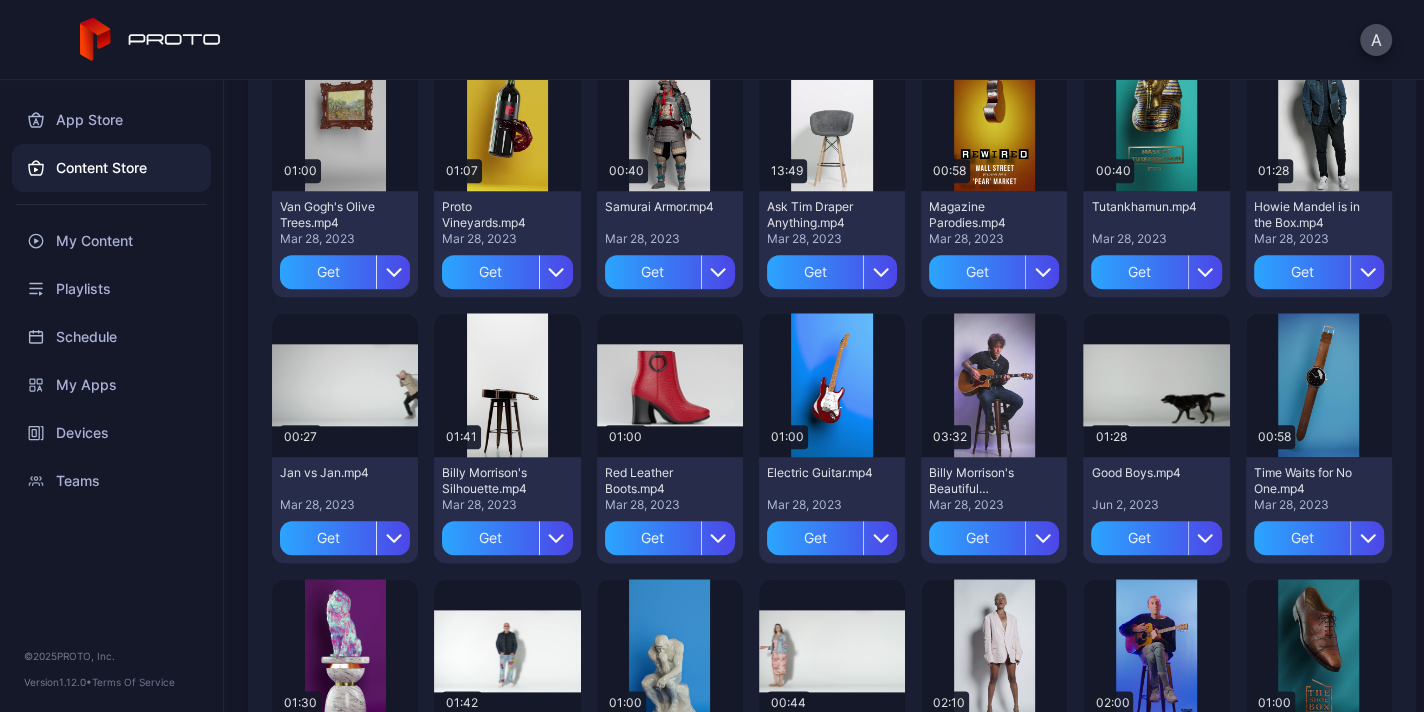 click on "Preview" at bounding box center [832, -147] 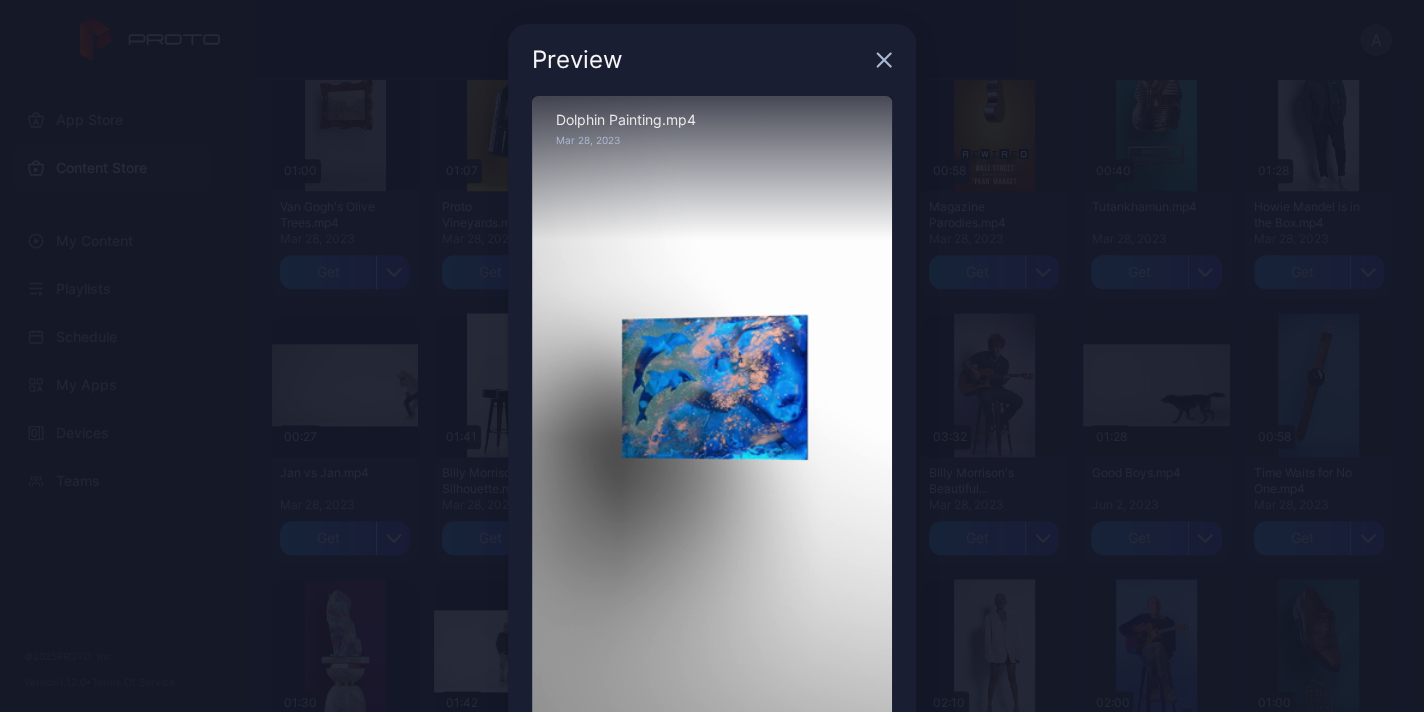 click on "Preview Sorry, your browser doesn‘t support embedded videos 00:02  /  01:00 Dolphin Painting.mp4 Mar 28, 2023" at bounding box center [712, 422] 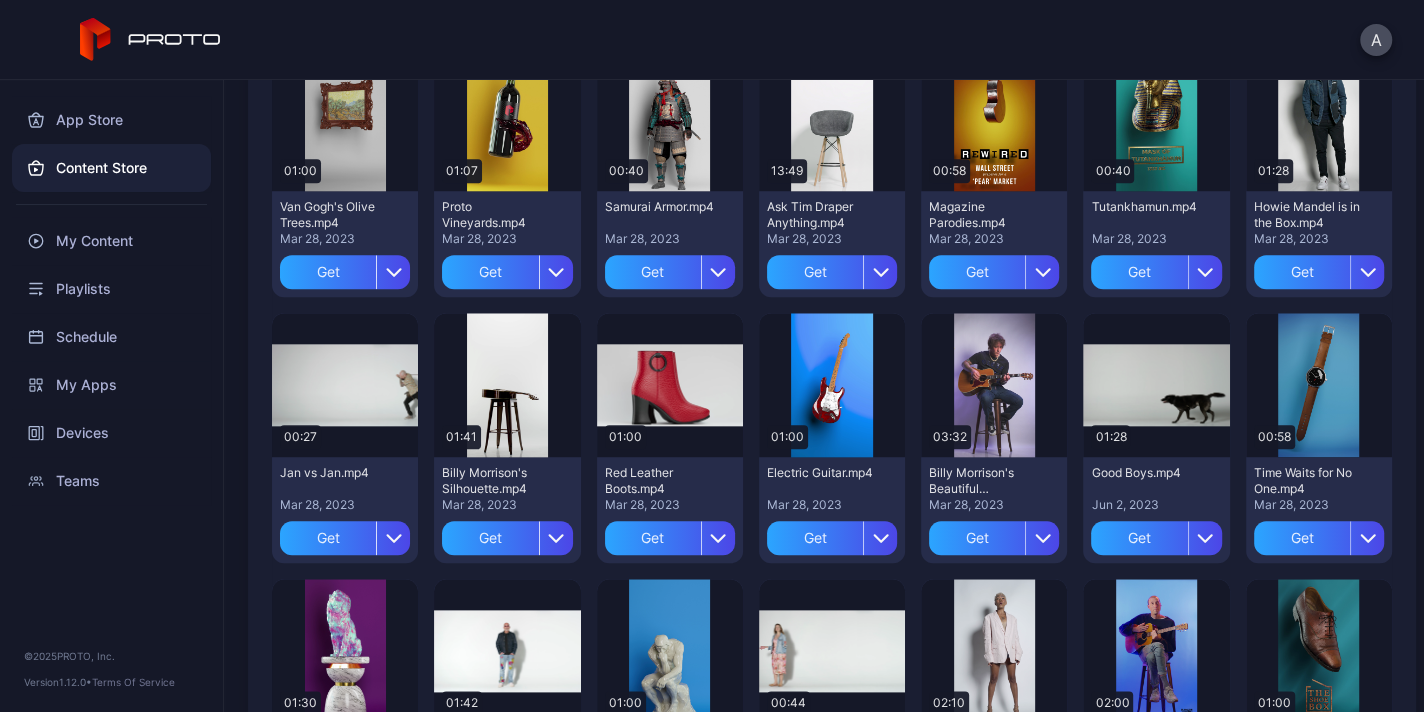 click on "Preview" at bounding box center [994, -147] 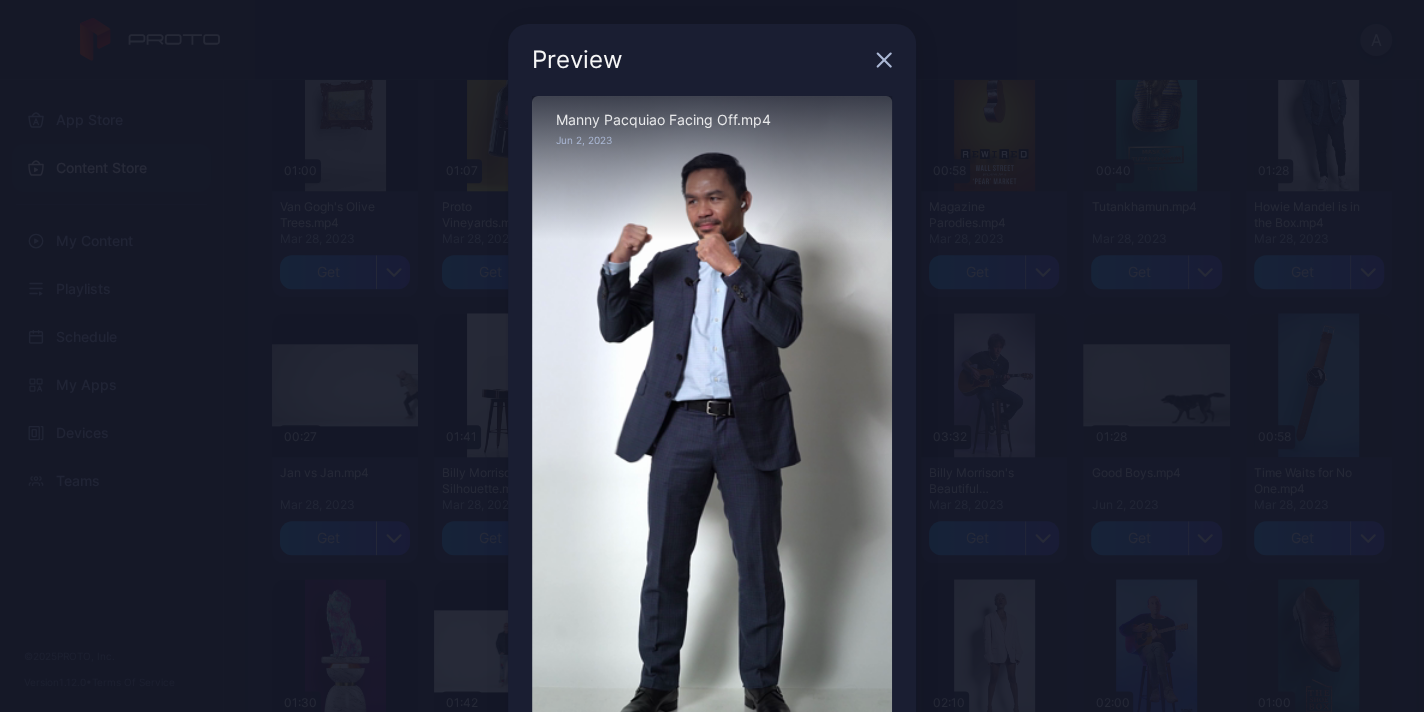 click on "Preview Sorry, your browser doesn‘t support embedded videos 00:02  /  00:48 Manny Pacquiao Facing Off.mp4 Jun 2, 2023" at bounding box center [712, 422] 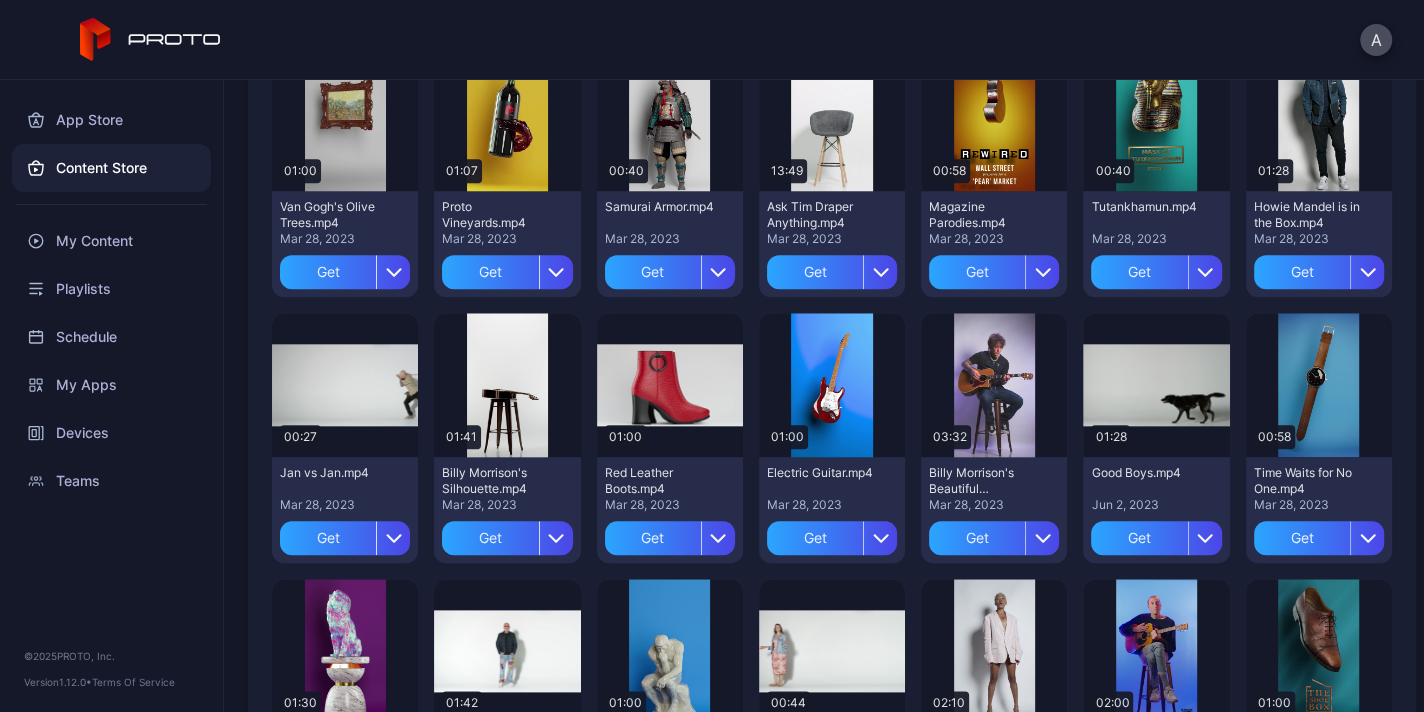 click on "Preview" at bounding box center [1319, -147] 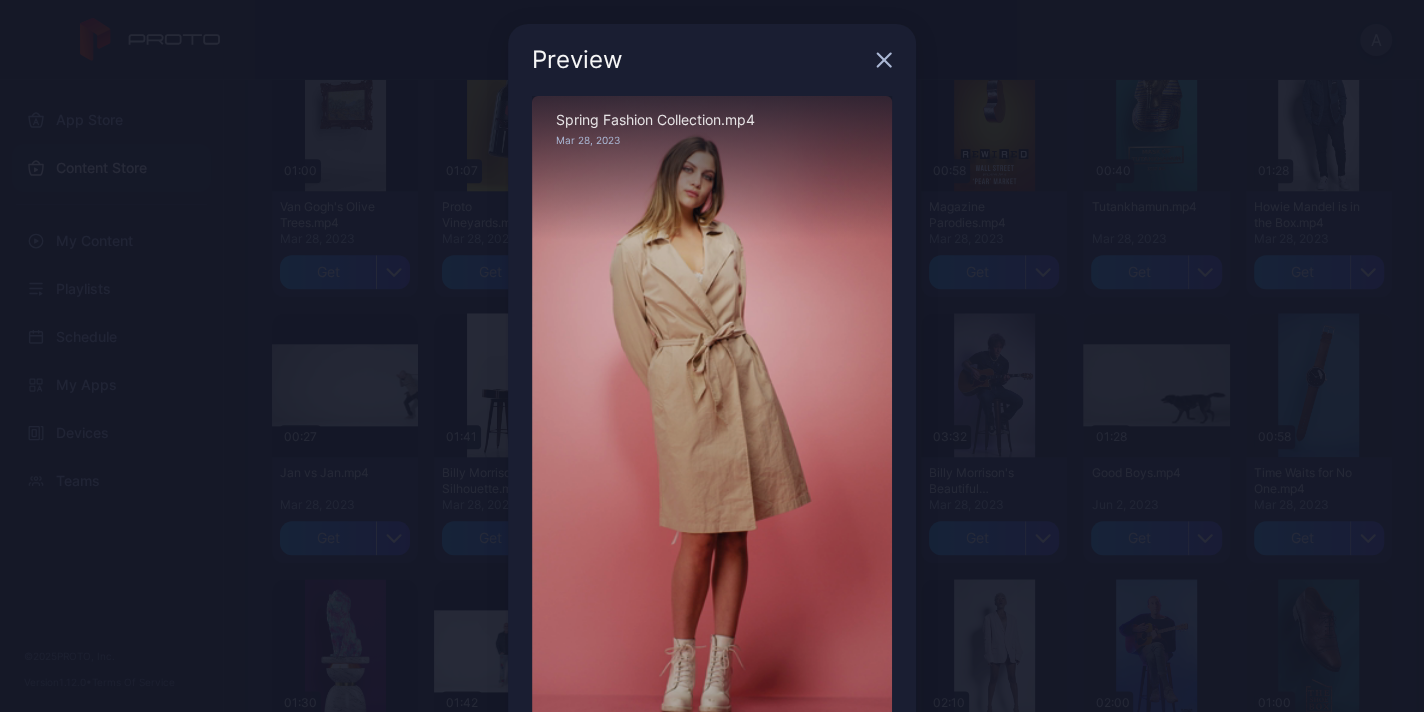 click on "Preview Sorry, your browser doesn‘t support embedded videos 00:06  /  01:05 Spring Fashion Collection.mp4 Mar 28, 2023" at bounding box center [712, 422] 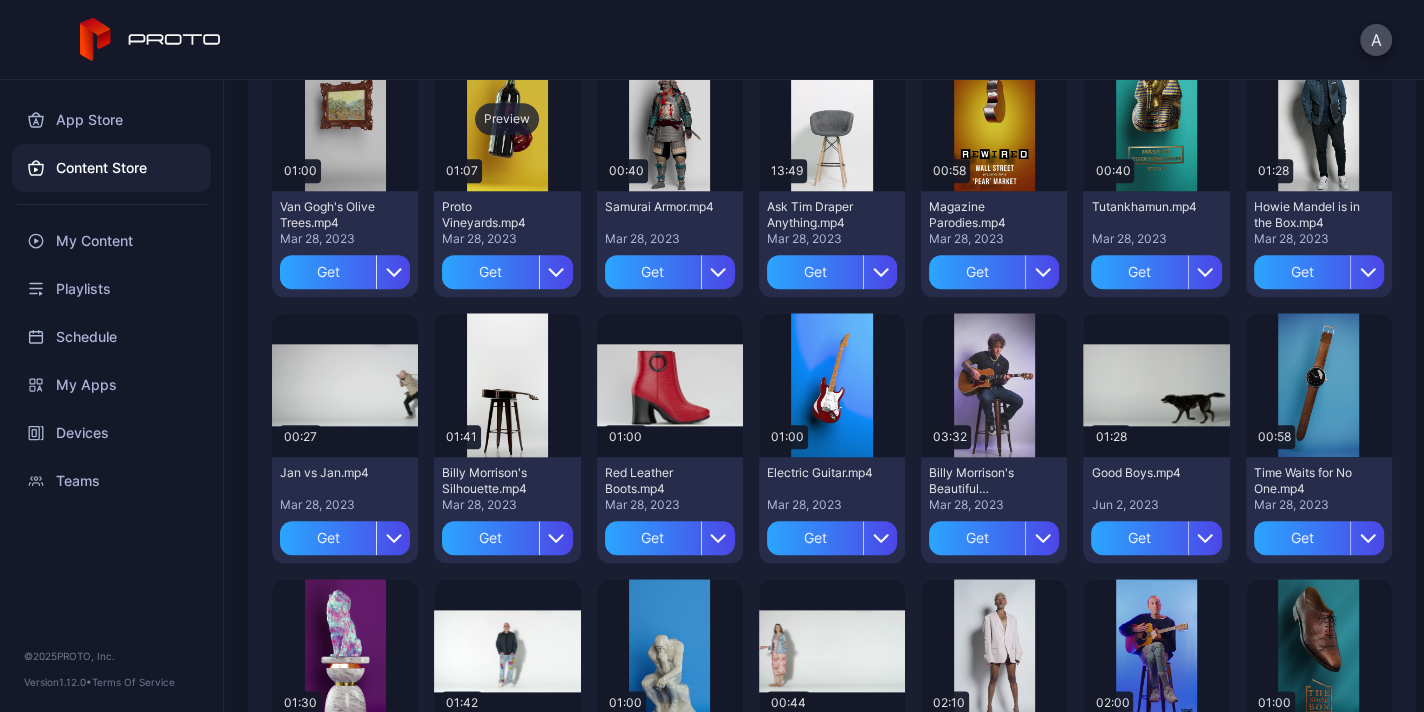 click on "Preview" at bounding box center (507, 119) 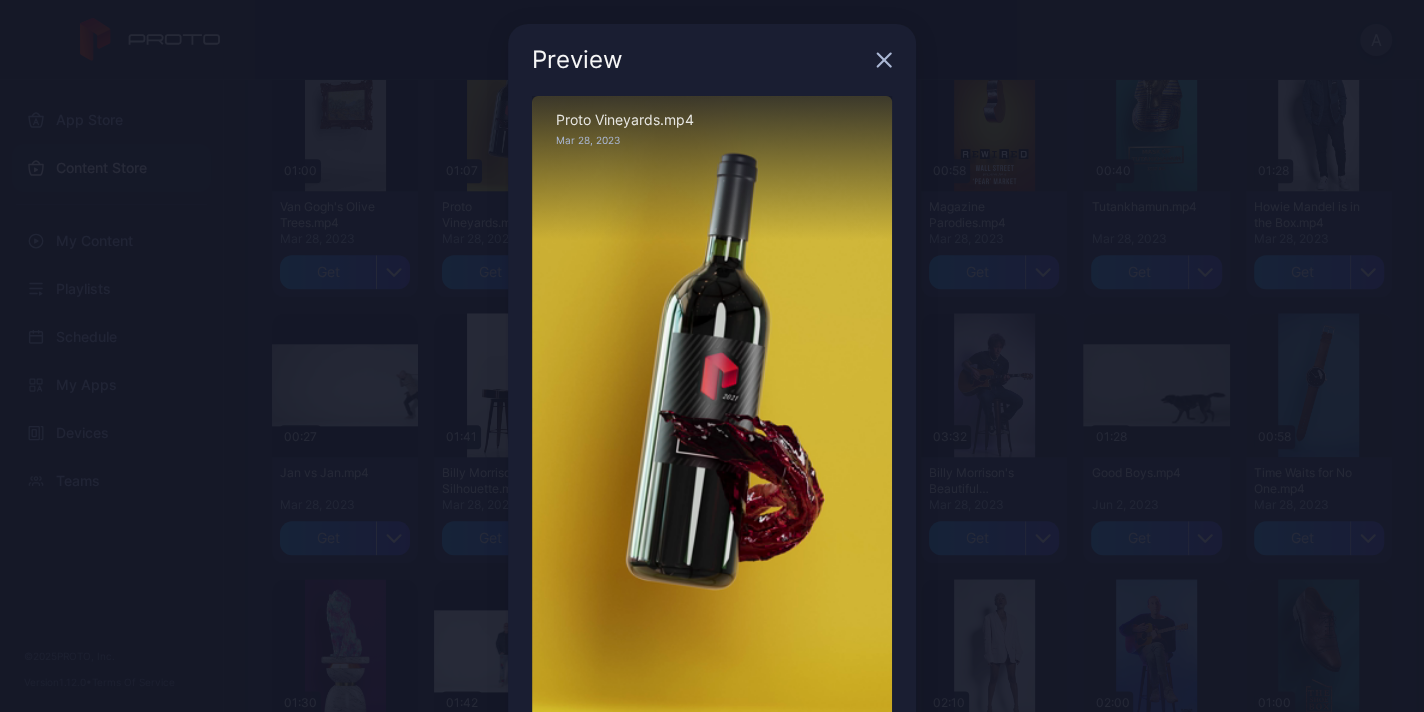 click on "Preview Sorry, your browser doesn‘t support embedded videos 00:05  /  01:07 Proto Vineyards.mp4 Mar 28, 2023" at bounding box center [712, 422] 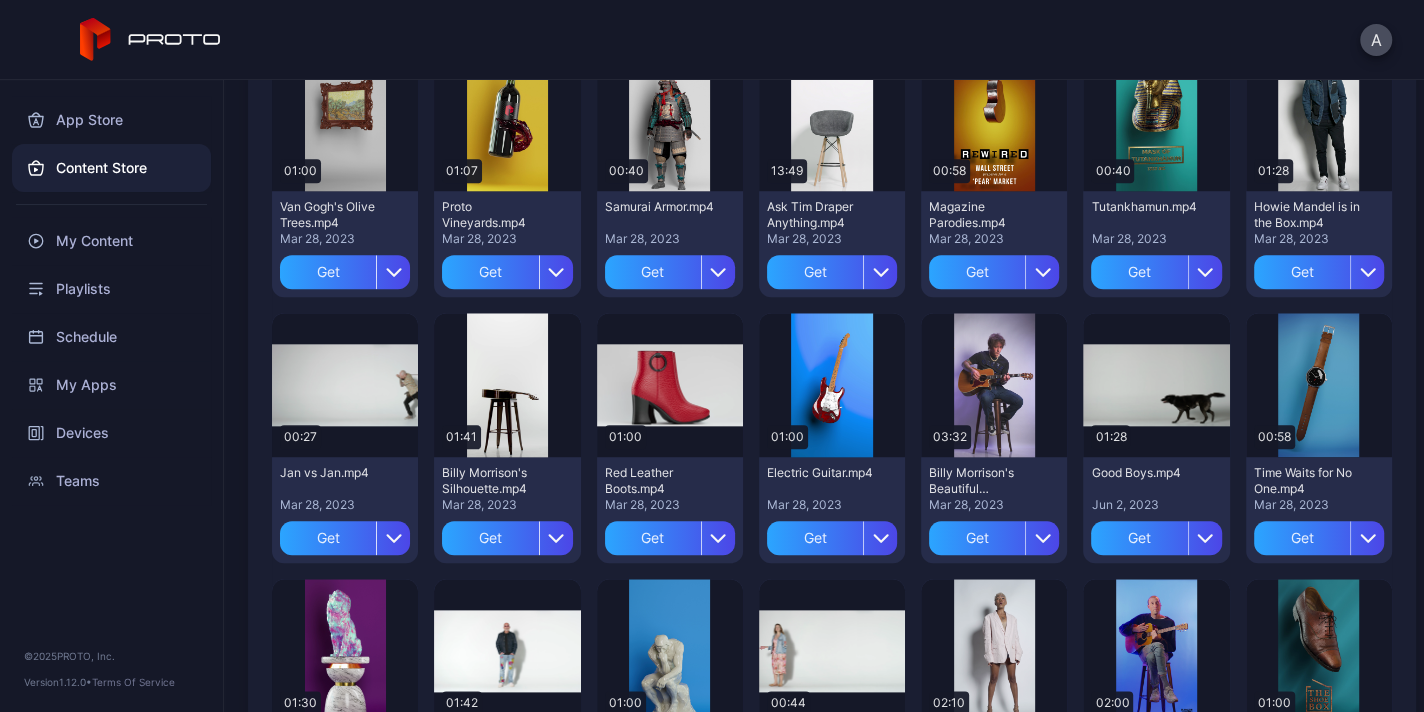 scroll, scrollTop: 788, scrollLeft: 0, axis: vertical 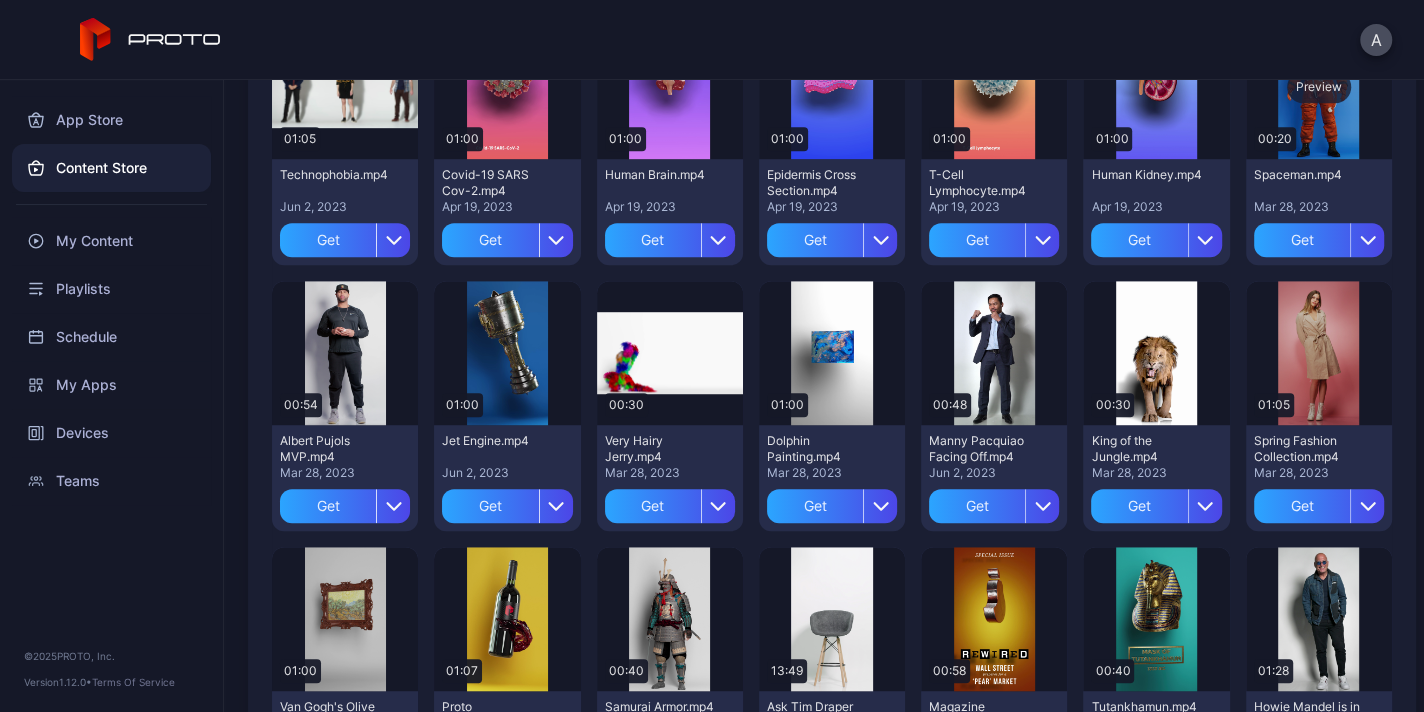 click on "Preview" at bounding box center (1319, 87) 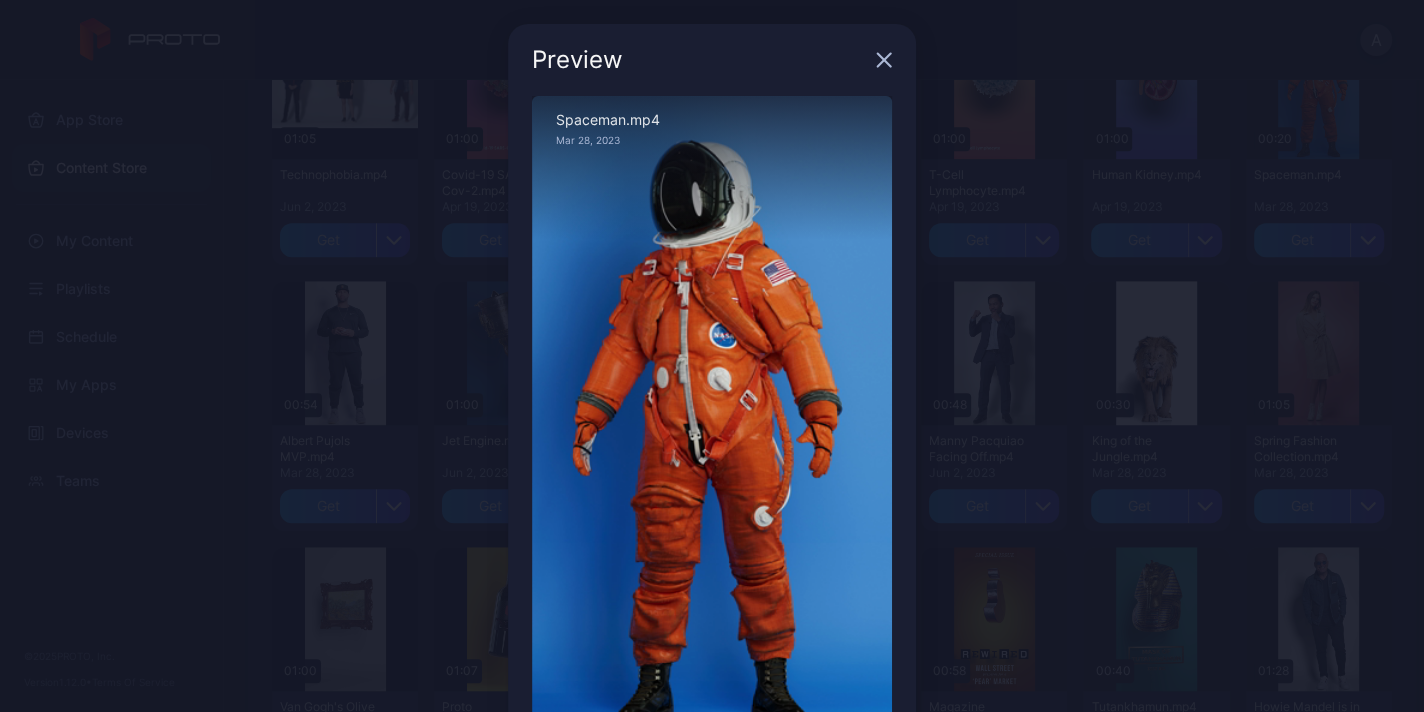 click on "Preview Sorry, your browser doesn‘t support embedded videos 00:05  /  00:20 Spaceman.mp4 Mar 28, 2023" at bounding box center (712, 422) 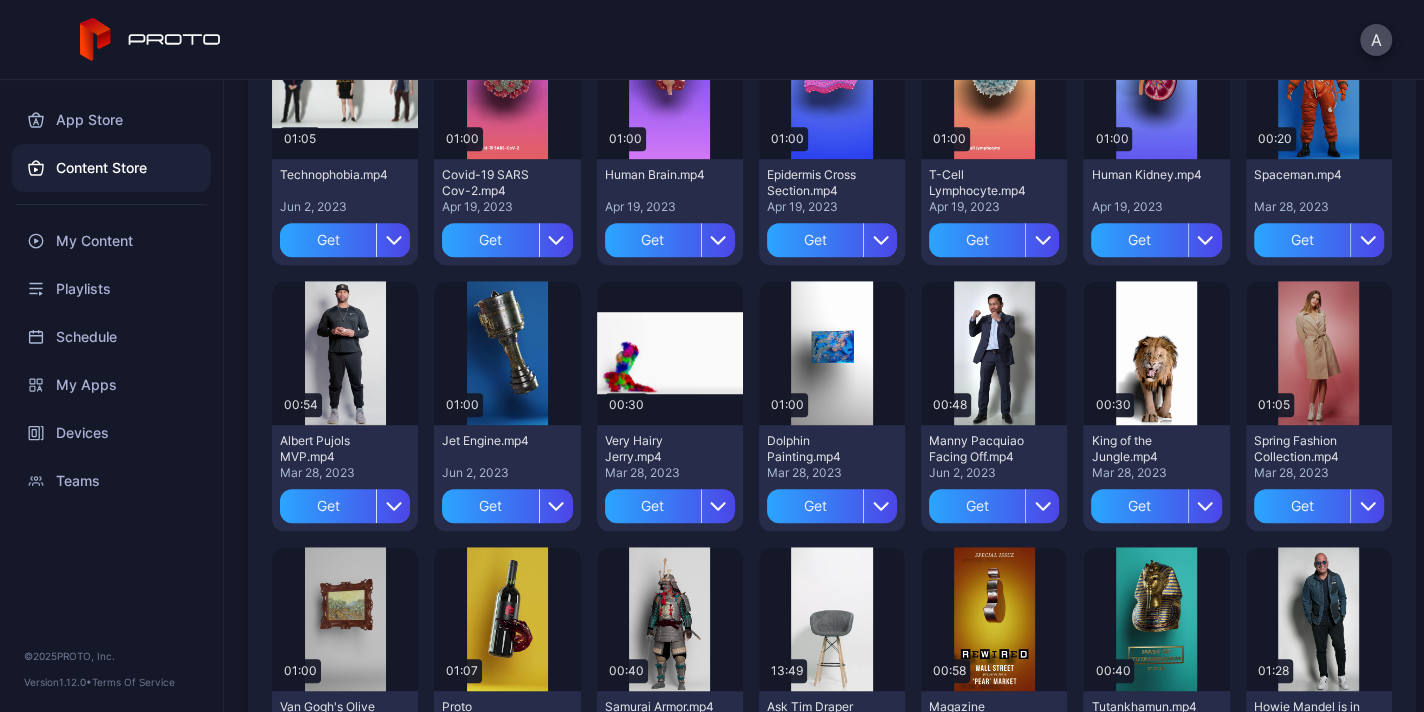 scroll, scrollTop: 688, scrollLeft: 0, axis: vertical 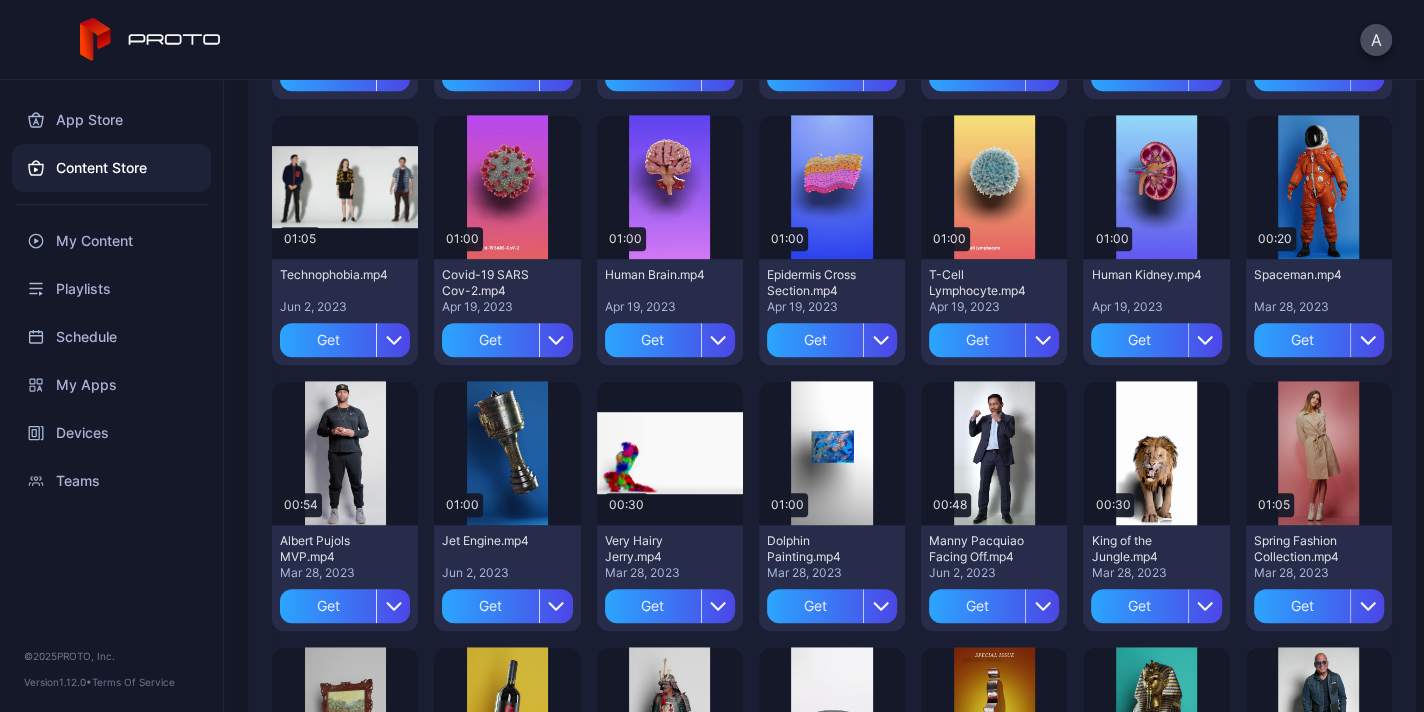 click on "Preview" at bounding box center [1319, -79] 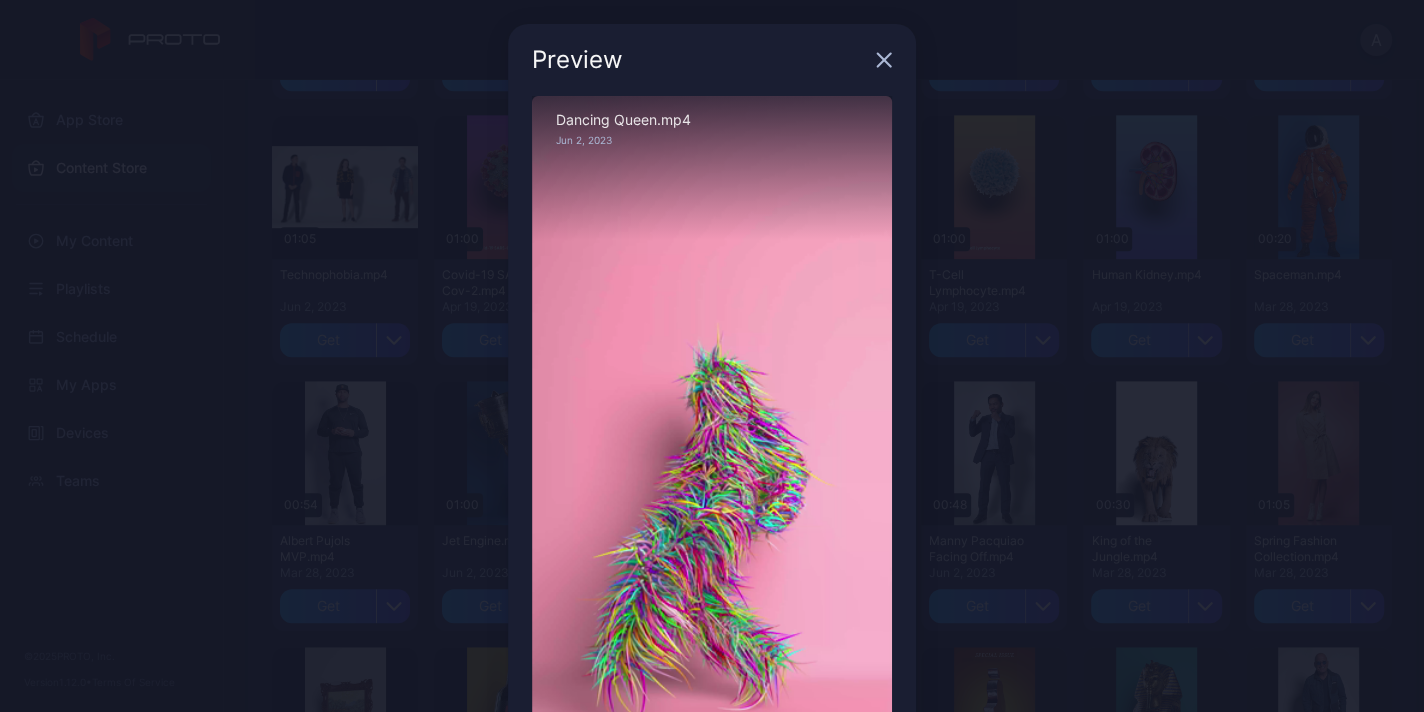click on "Preview Sorry, your browser doesn‘t support embedded videos 00:01  /  00:17 Dancing Queen.mp4 Jun 2, 2023" at bounding box center (712, 422) 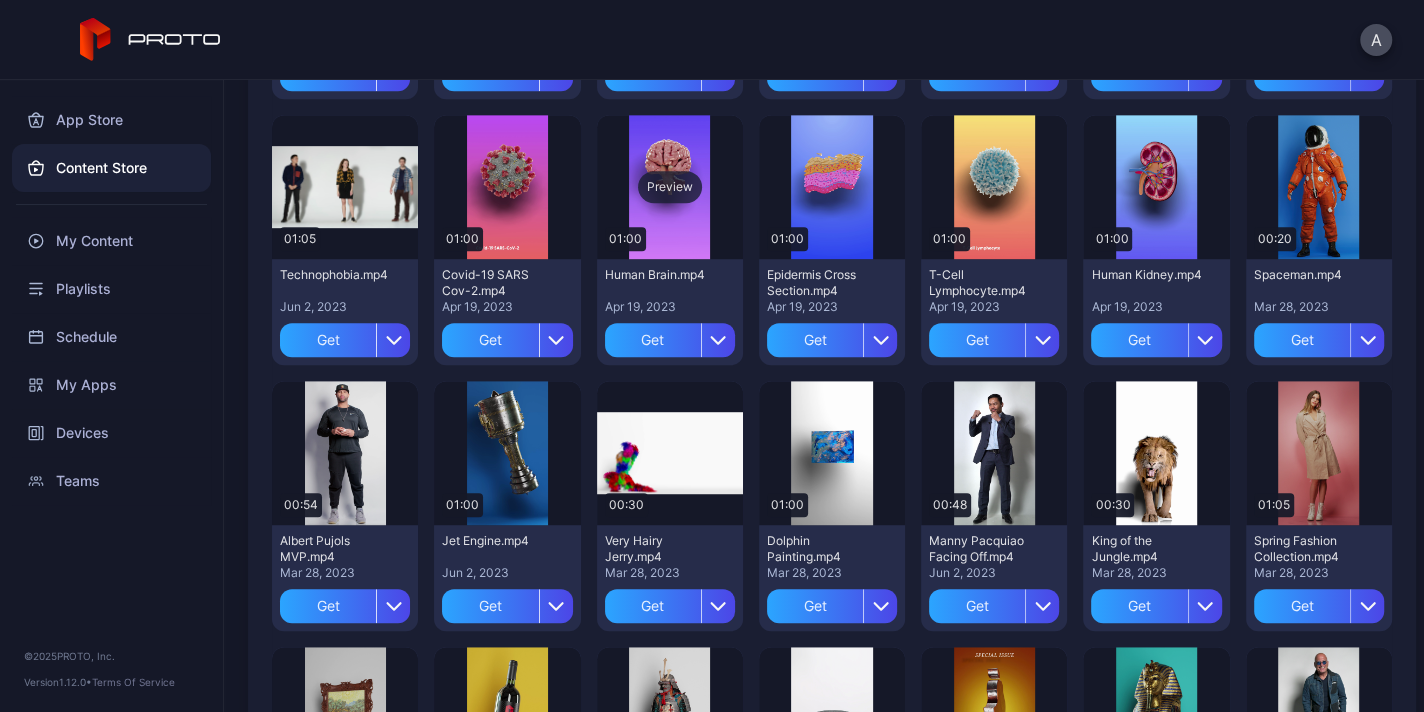 scroll, scrollTop: 388, scrollLeft: 0, axis: vertical 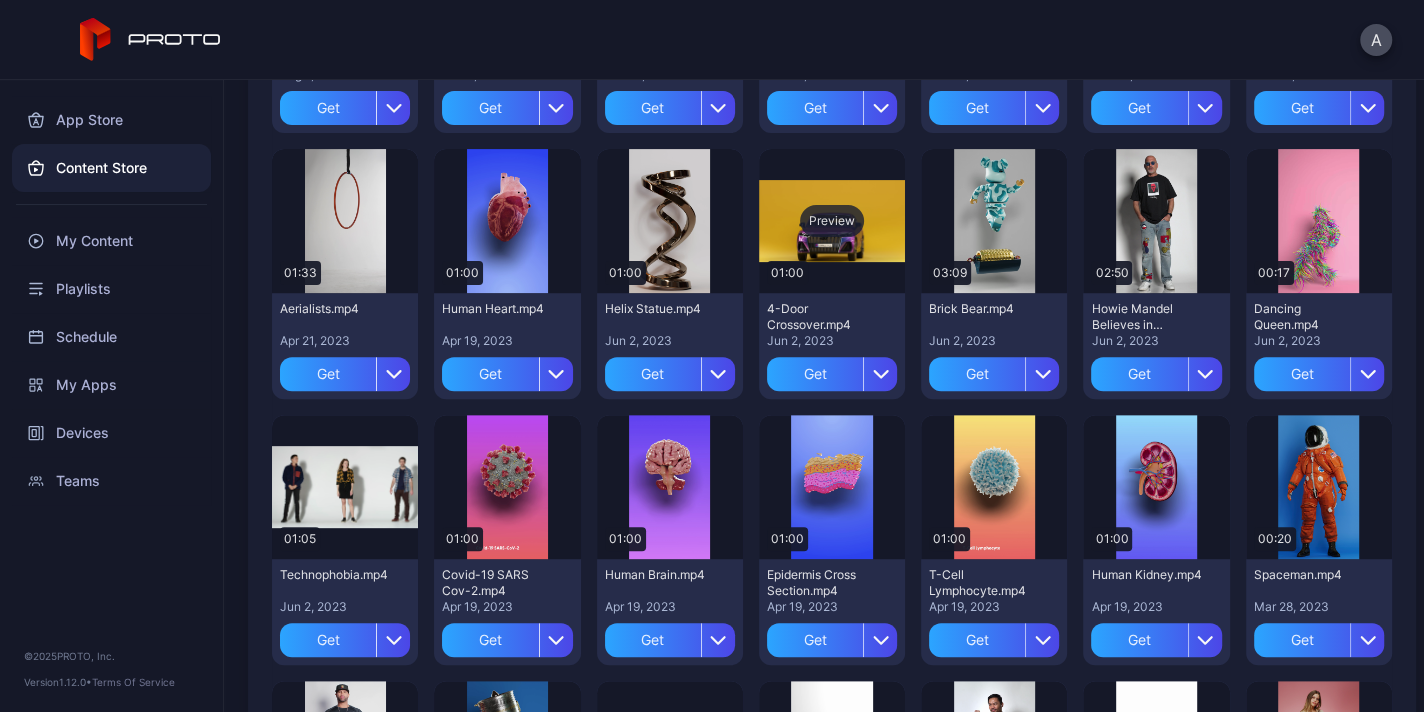 click on "Preview" at bounding box center (832, 221) 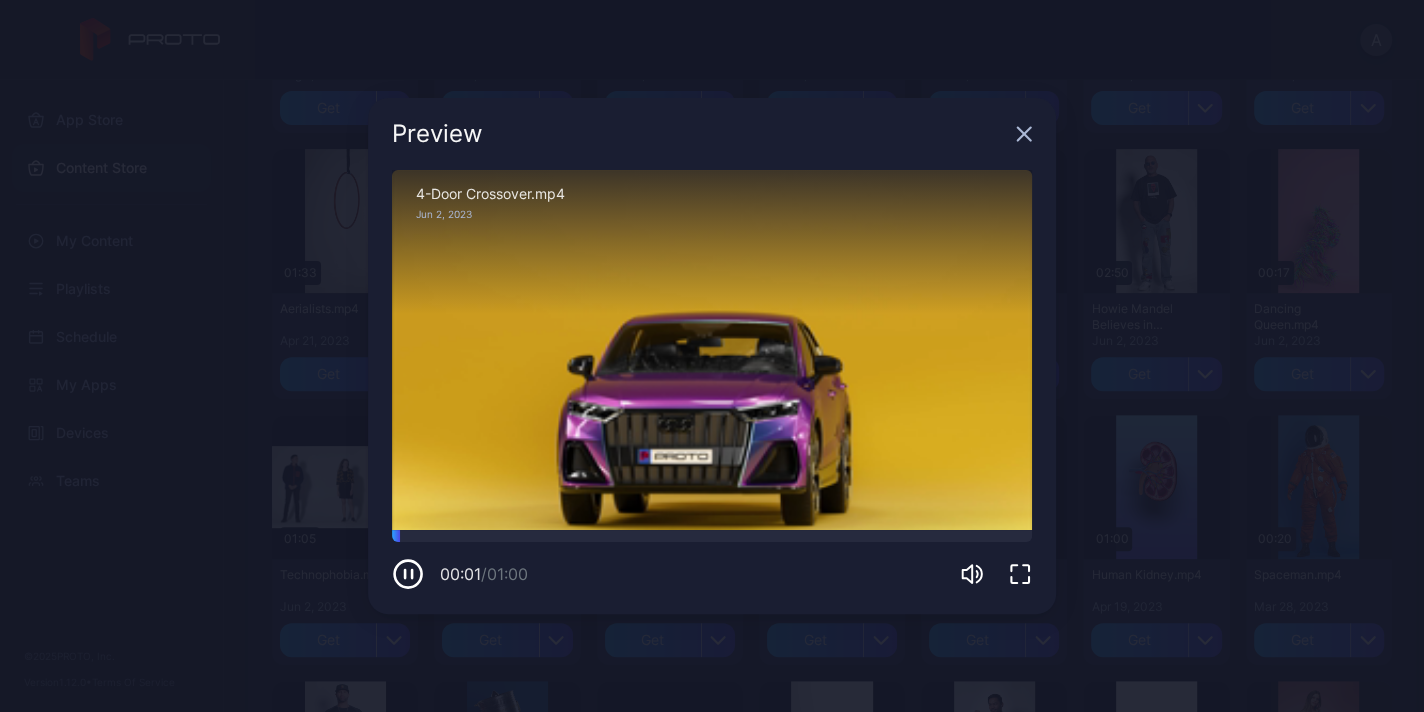 click on "Preview Sorry, your browser doesn‘t support embedded videos 00:01  /  01:00 4-Door Crossover.mp4 Jun 2, 2023" at bounding box center [712, 356] 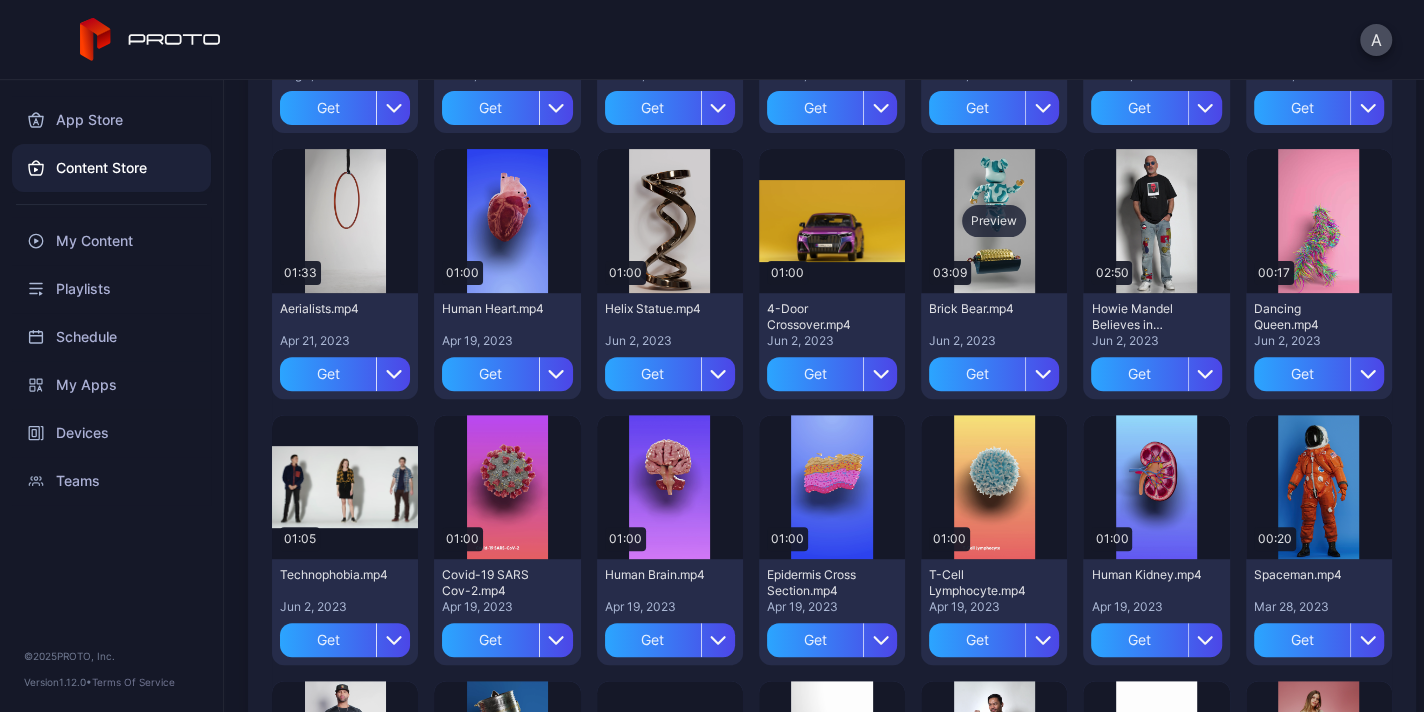 click on "Preview" at bounding box center [994, 221] 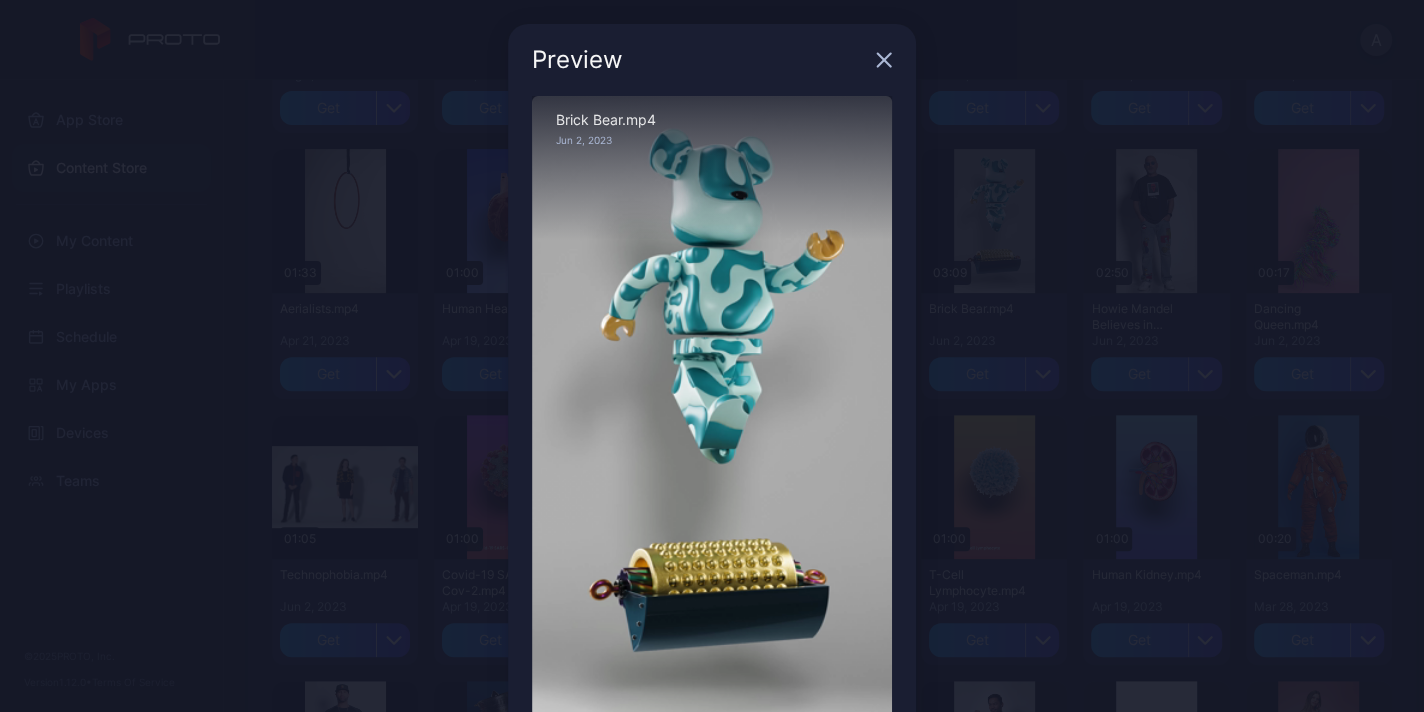 click on "Preview Sorry, your browser doesn‘t support embedded videos 00:00  /  03:09 Brick Bear.mp4 Jun 2, 2023" at bounding box center (712, 422) 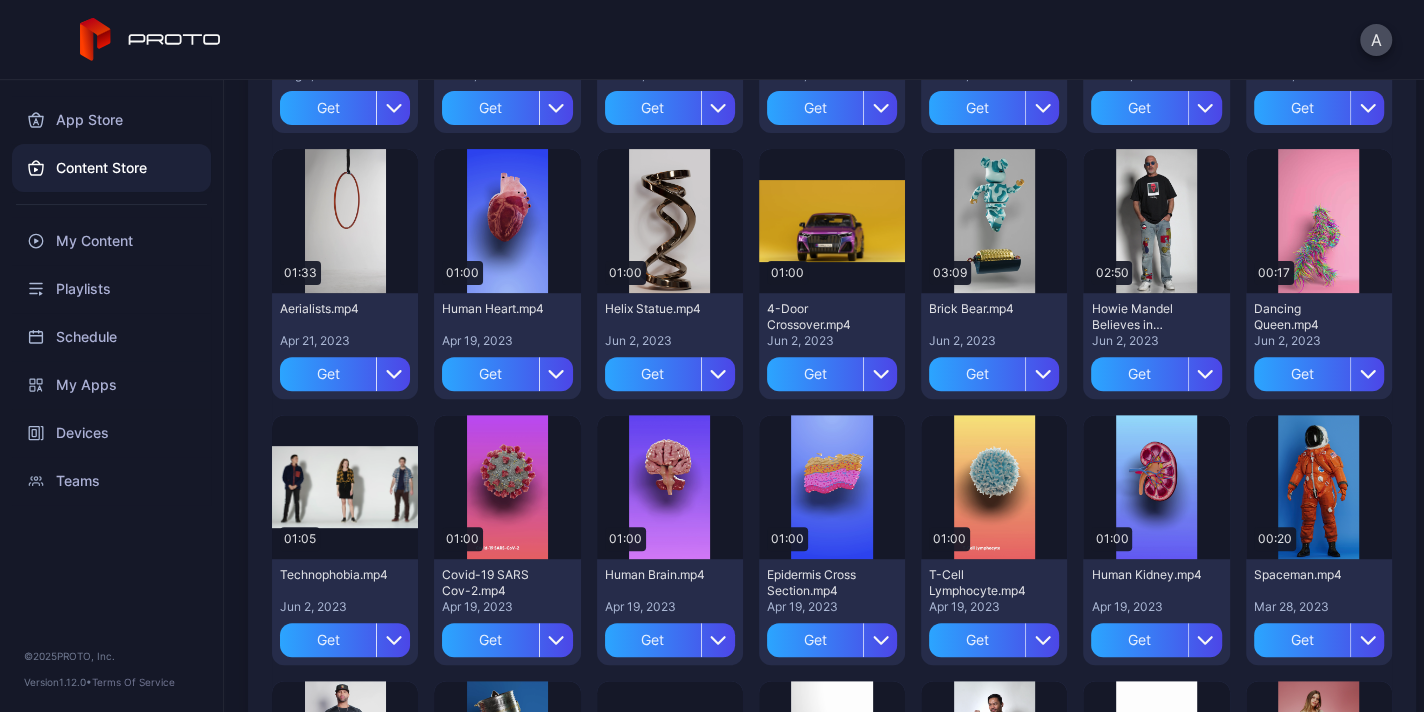 scroll, scrollTop: 88, scrollLeft: 0, axis: vertical 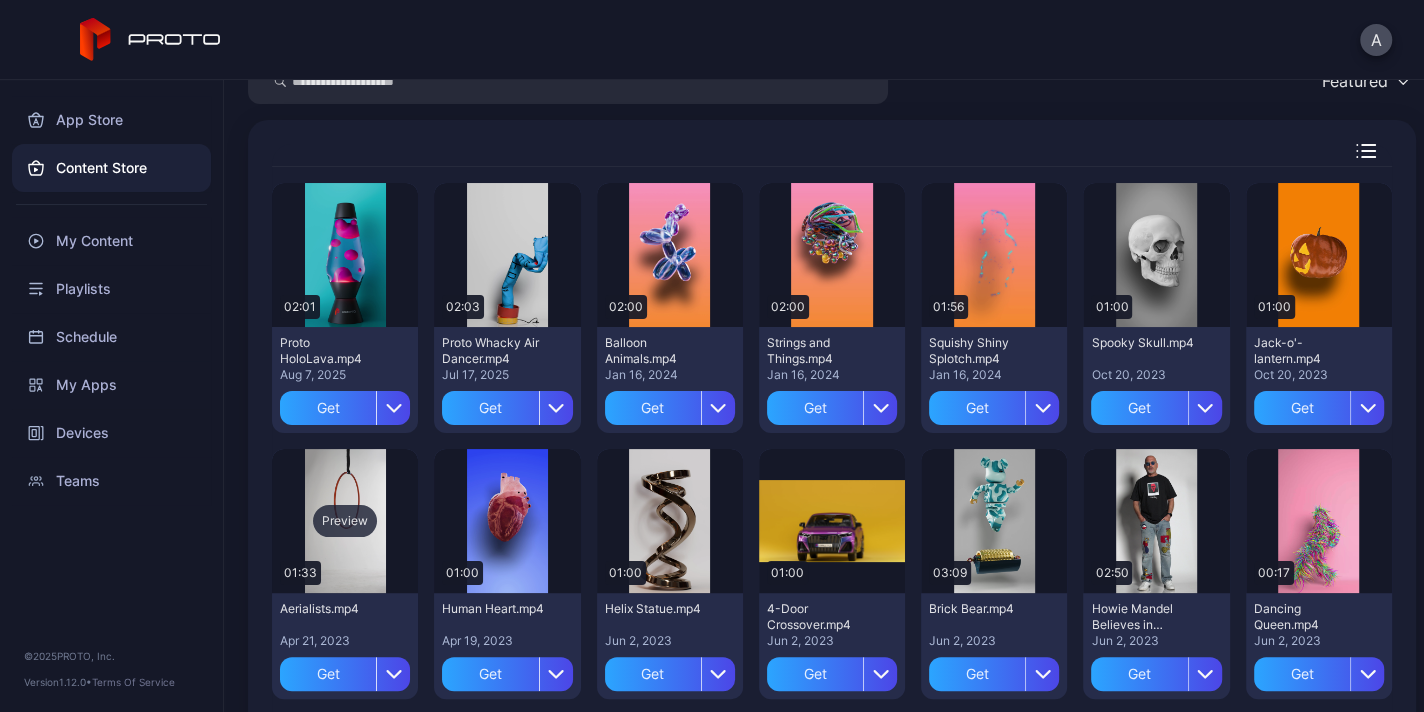 click on "Preview" at bounding box center [345, 521] 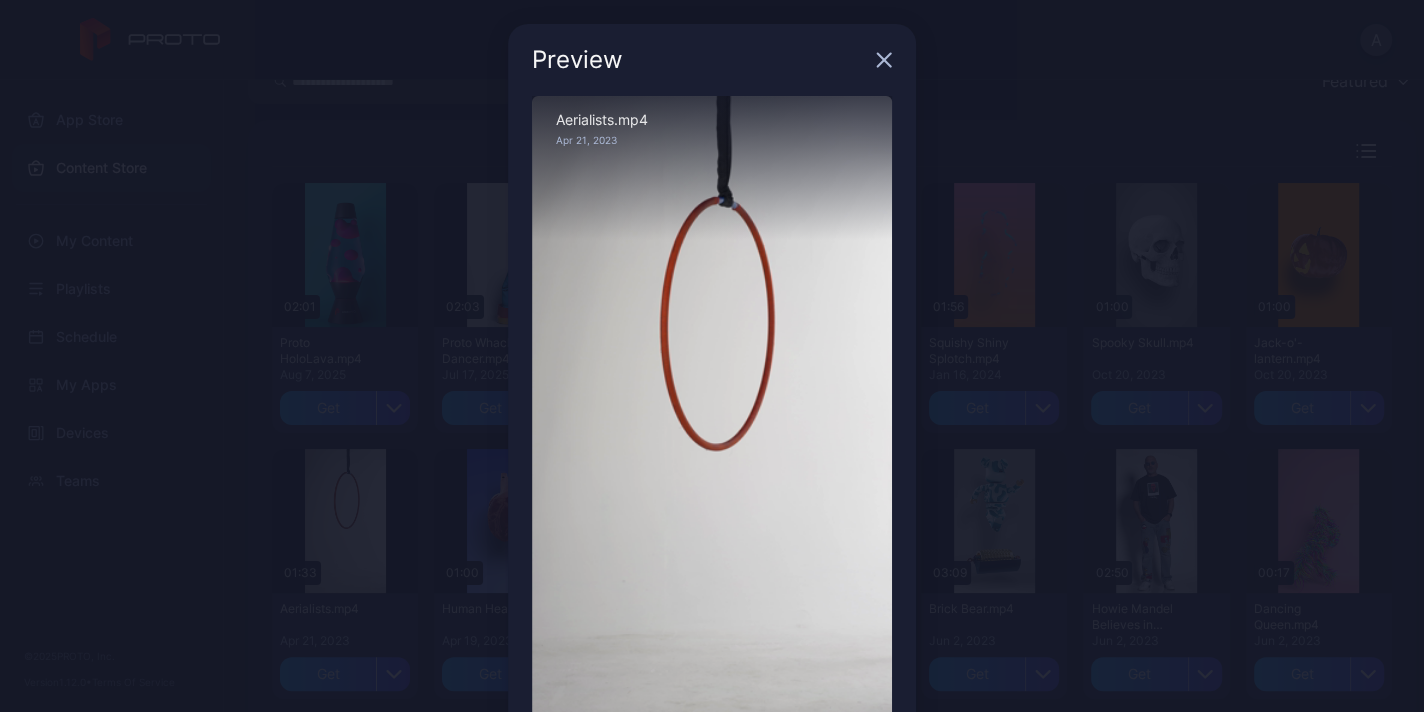 click on "Preview Sorry, your browser doesn‘t support embedded videos 00:00  /  01:33 Aerialists.mp4 Apr 21, 2023" at bounding box center (712, 422) 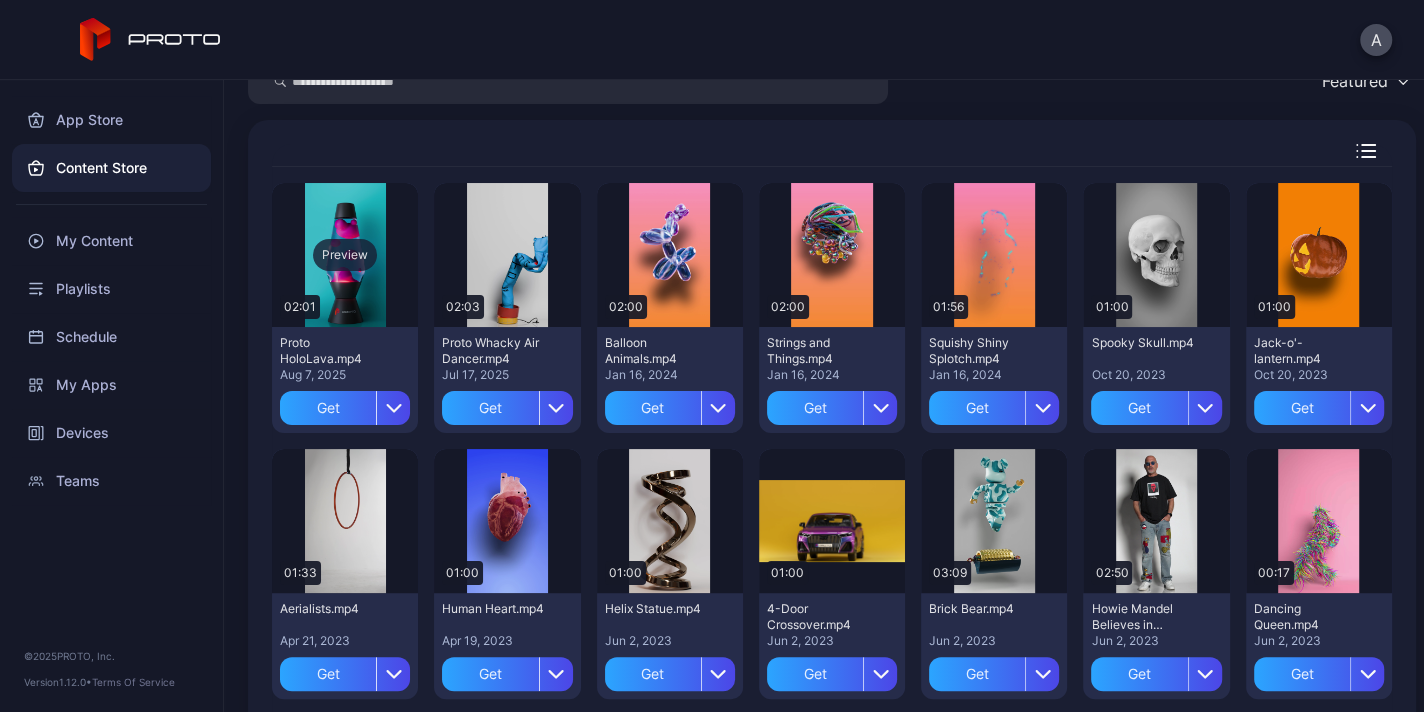 click on "Preview" at bounding box center (345, 255) 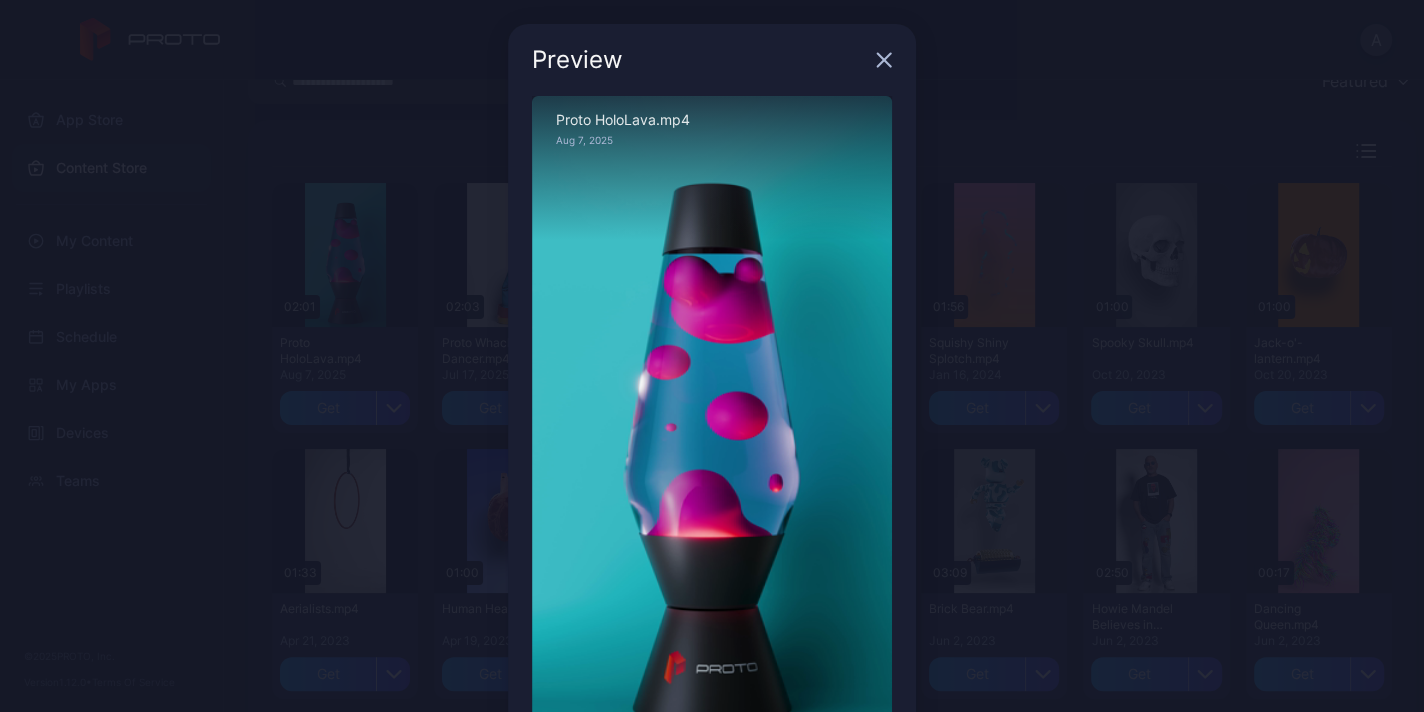 click on "Preview Sorry, your browser doesn‘t support embedded videos 00:01  /  02:01 Proto HoloLava.mp4 Aug 7, 2025" at bounding box center [712, 422] 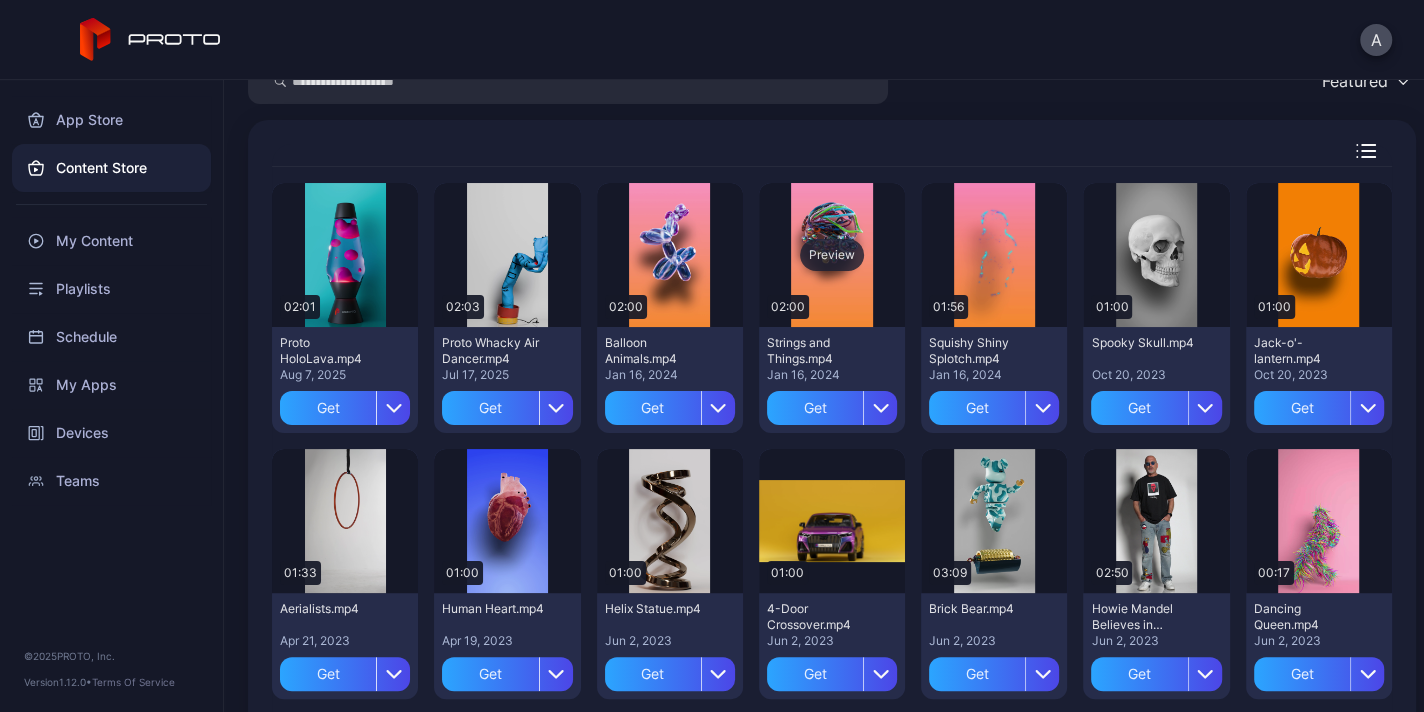 click on "Preview" at bounding box center [832, 255] 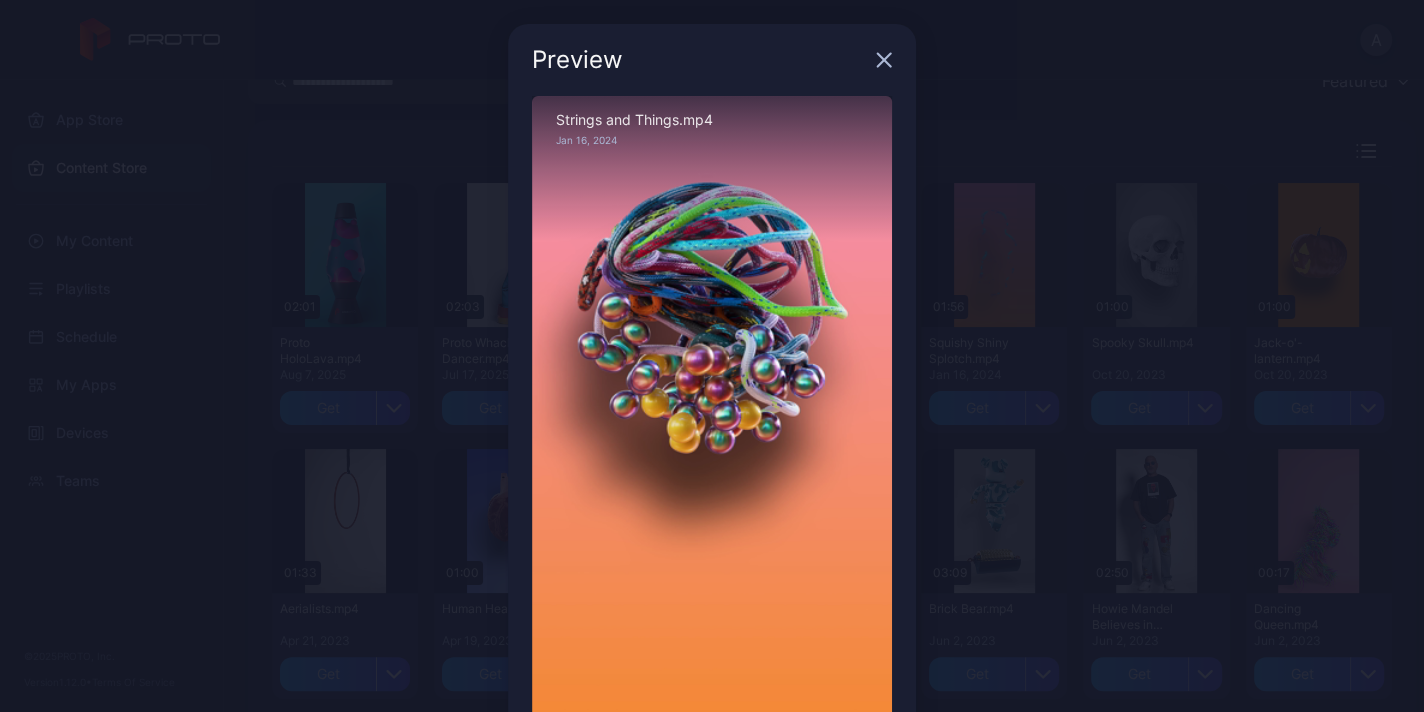 click on "Preview Sorry, your browser doesn‘t support embedded videos 00:01  /  02:00 Strings and Things.mp4 Jan 16, 2024" at bounding box center [712, 422] 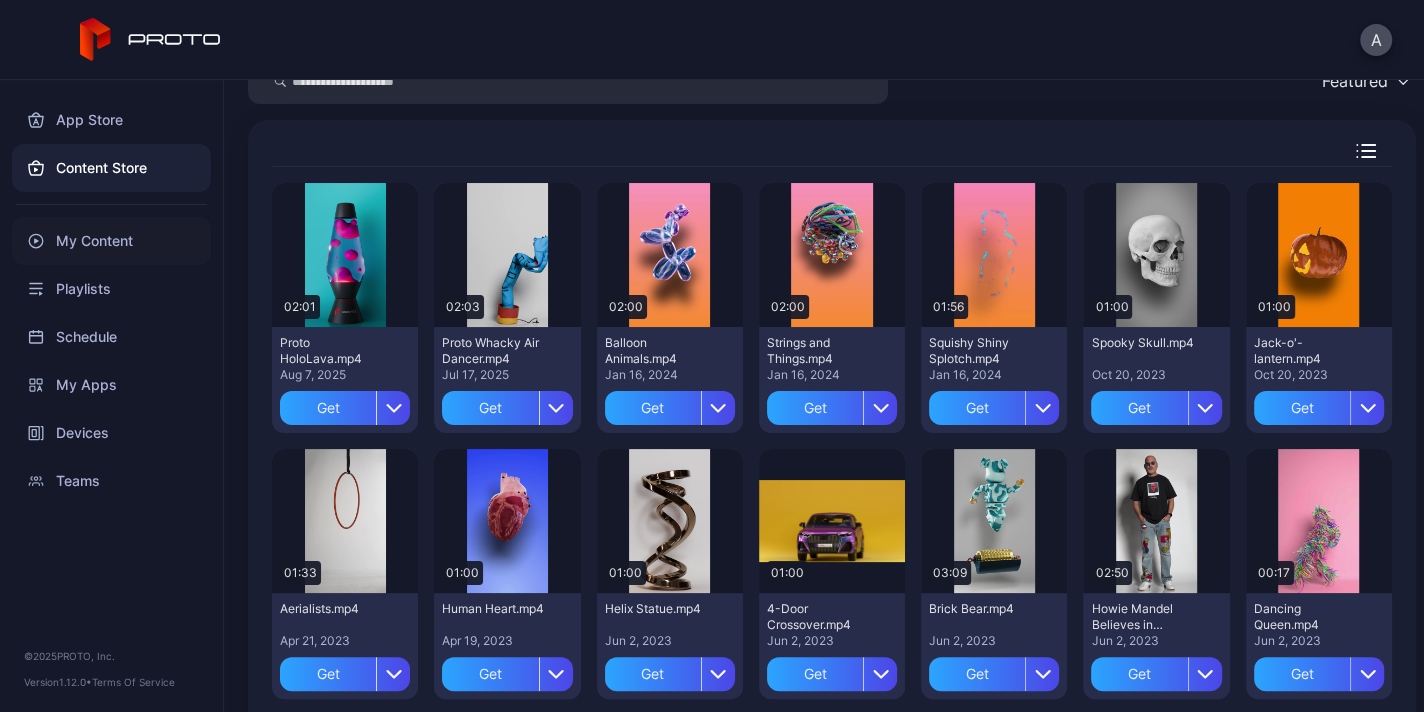 click on "My Content" at bounding box center [111, 241] 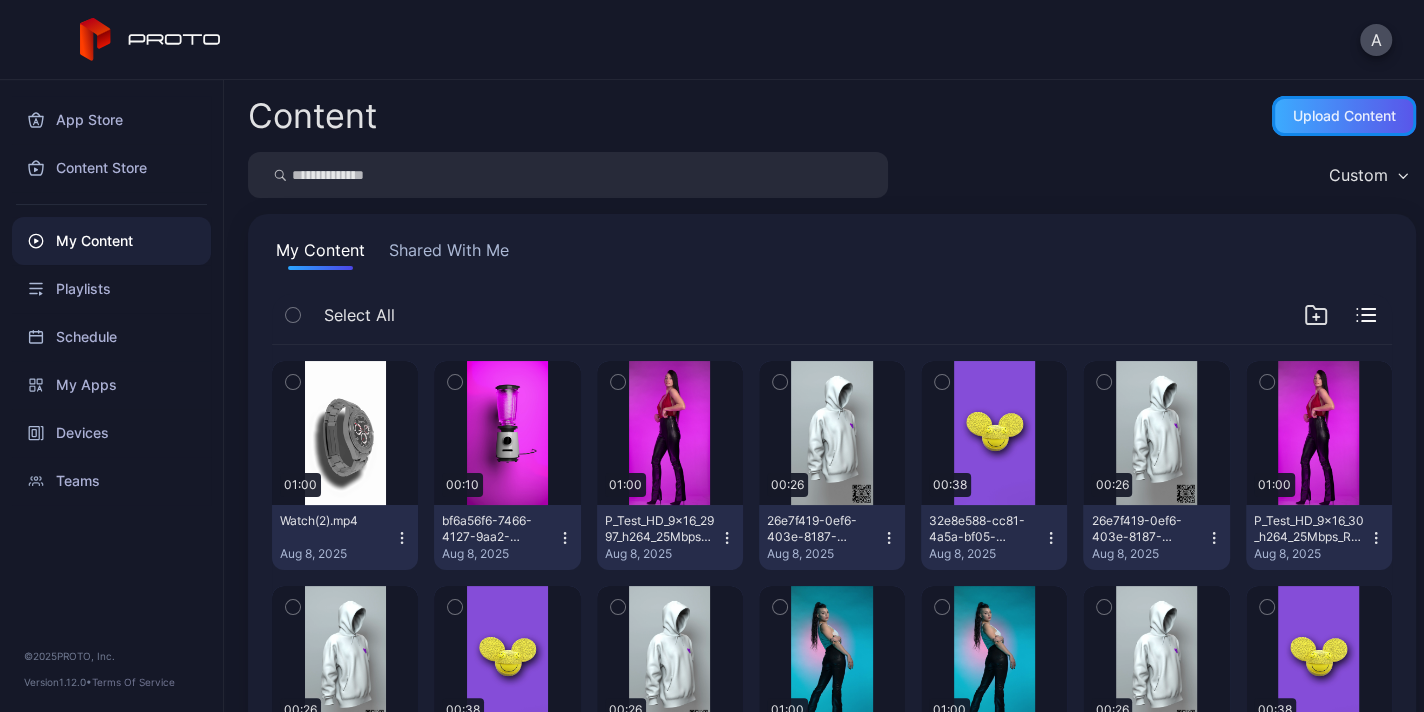 click on "Upload Content" at bounding box center (1344, 116) 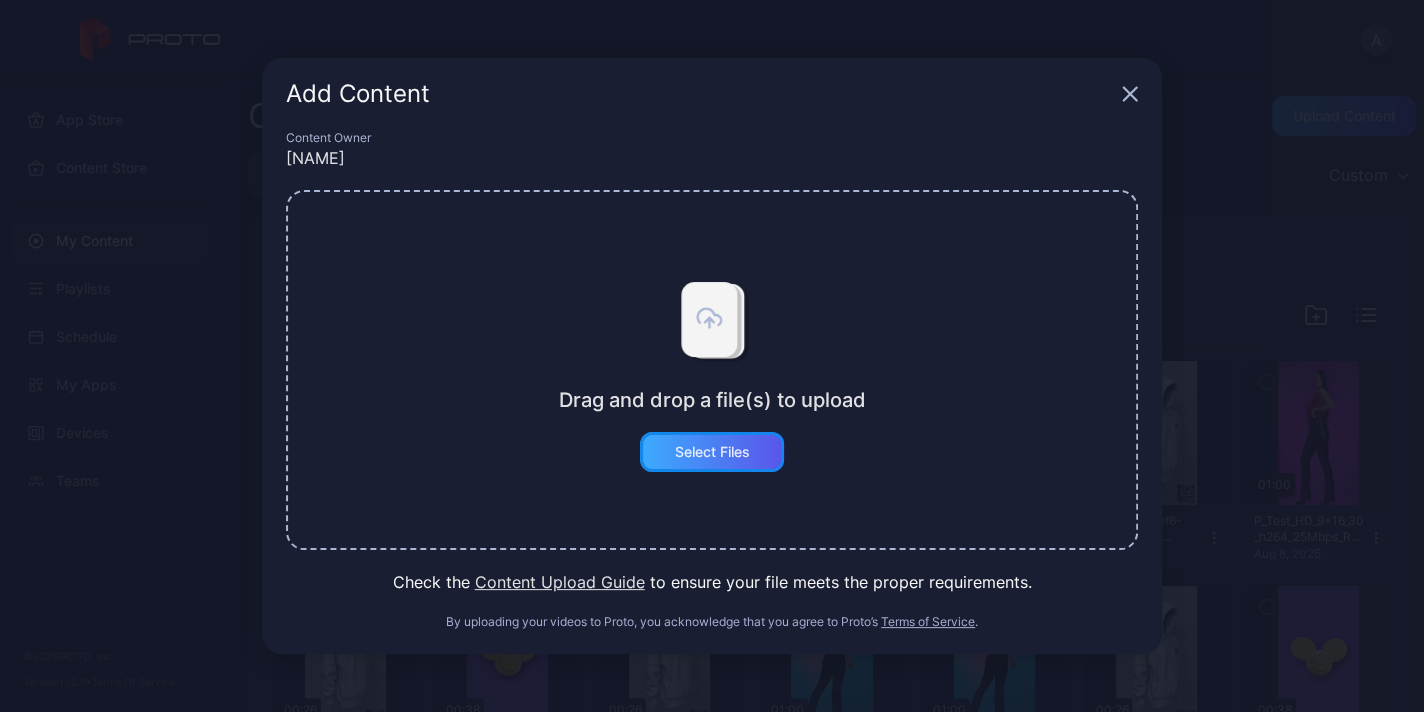 click on "Select Files" at bounding box center [712, 452] 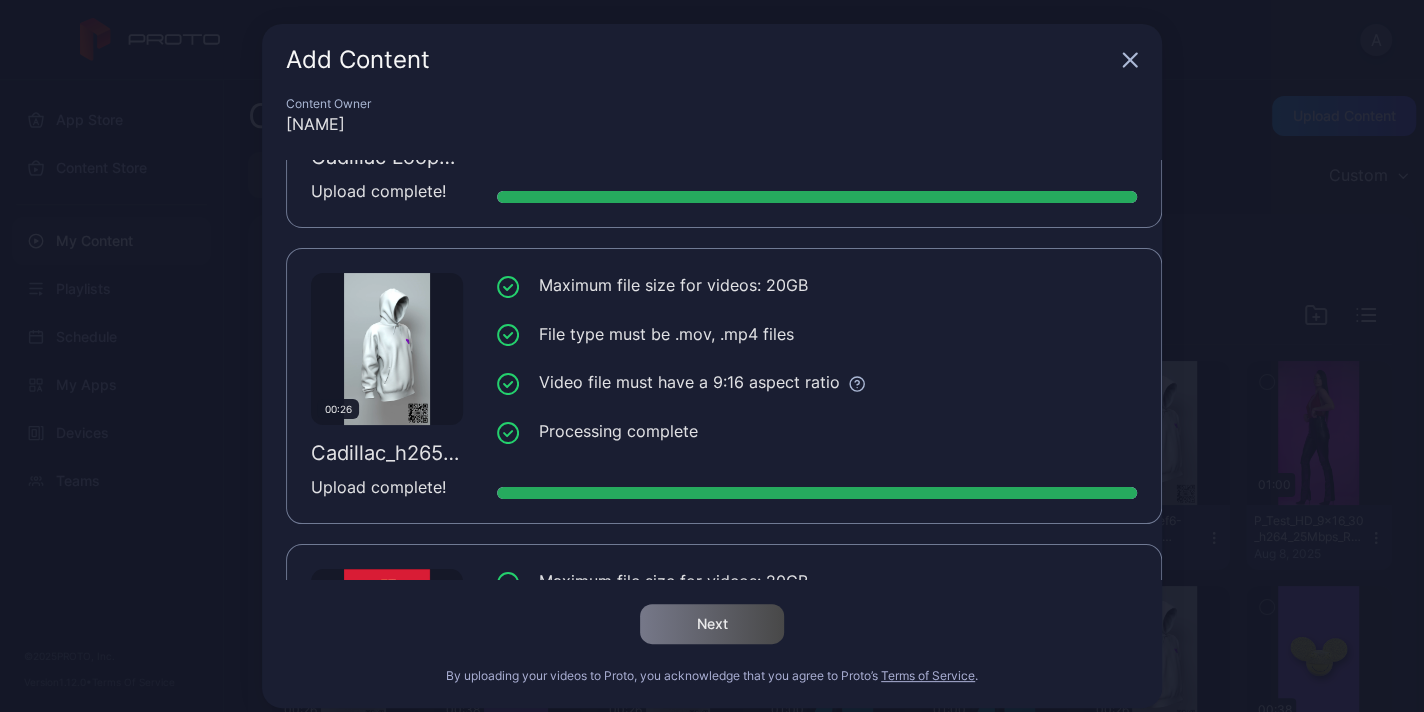 scroll, scrollTop: 1332, scrollLeft: 0, axis: vertical 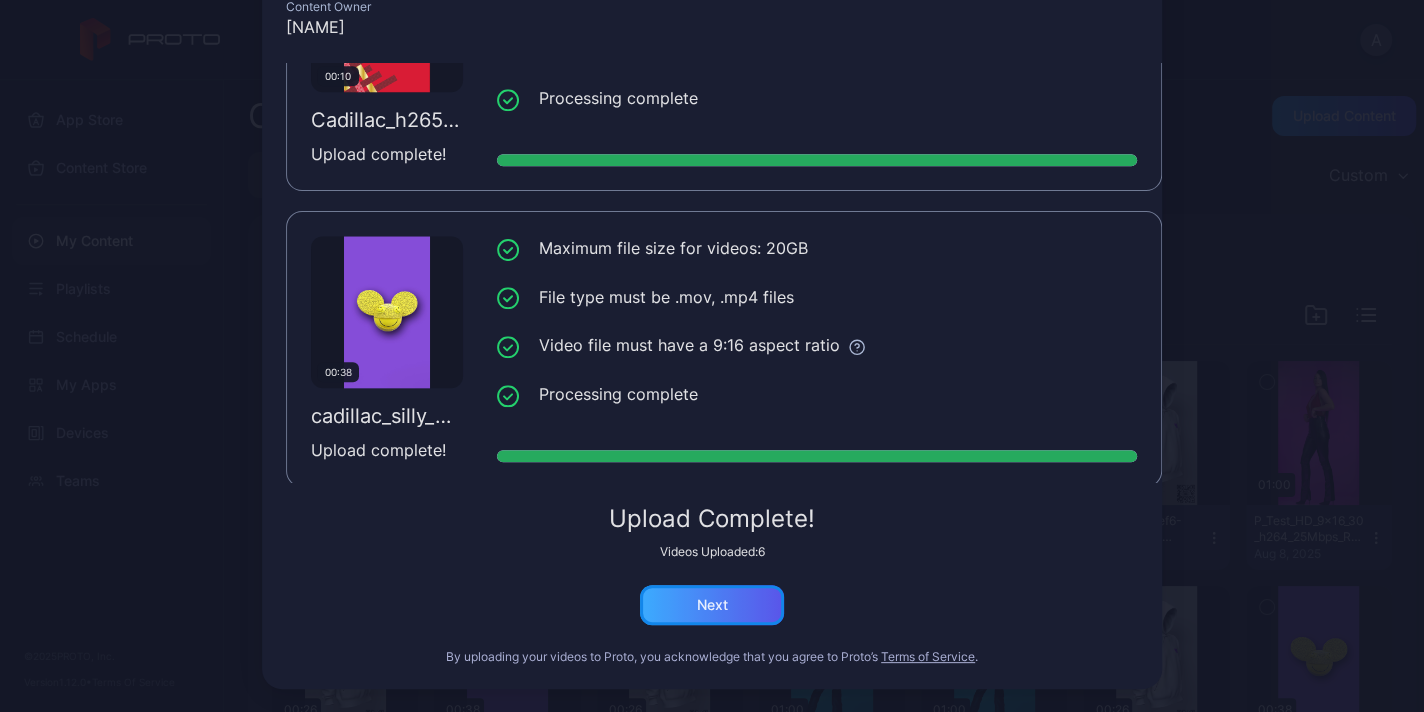 click on "Next" at bounding box center [712, 605] 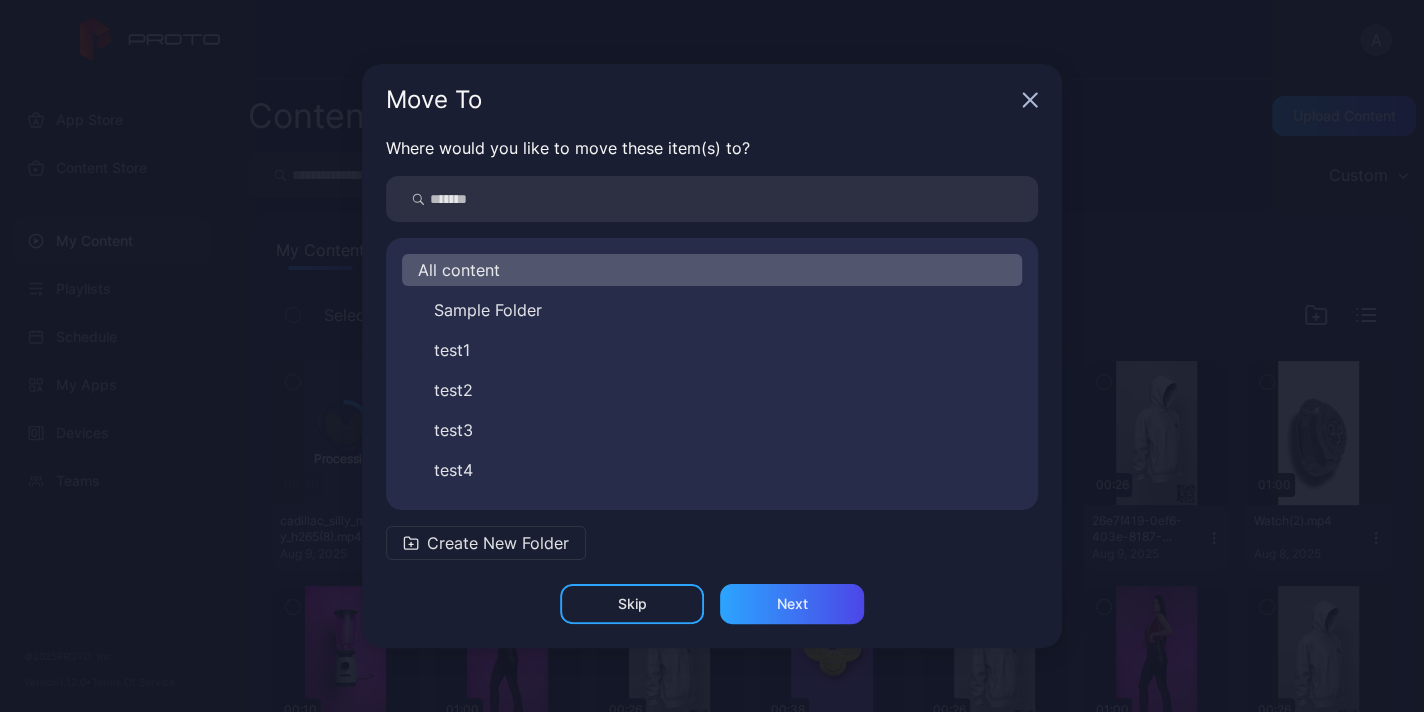 click at bounding box center [712, 199] 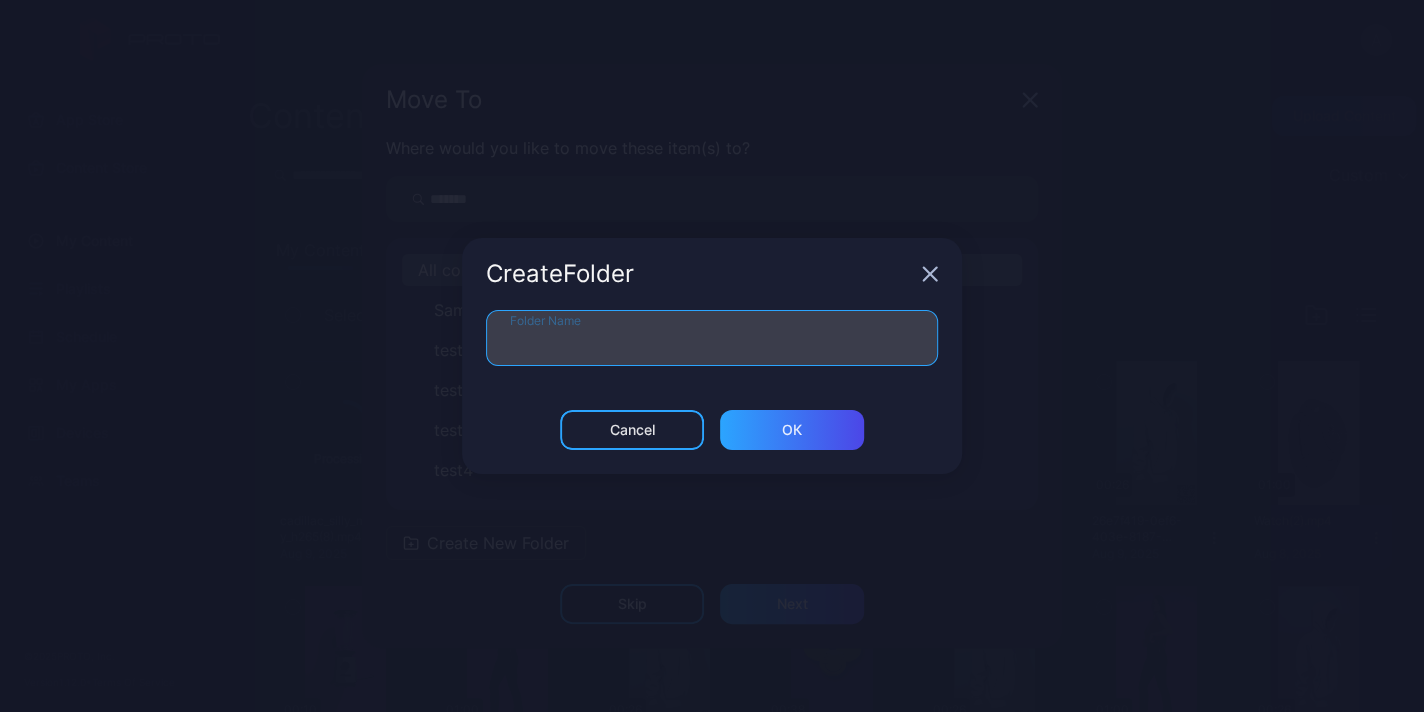 click on "Folder Name" at bounding box center (712, 338) 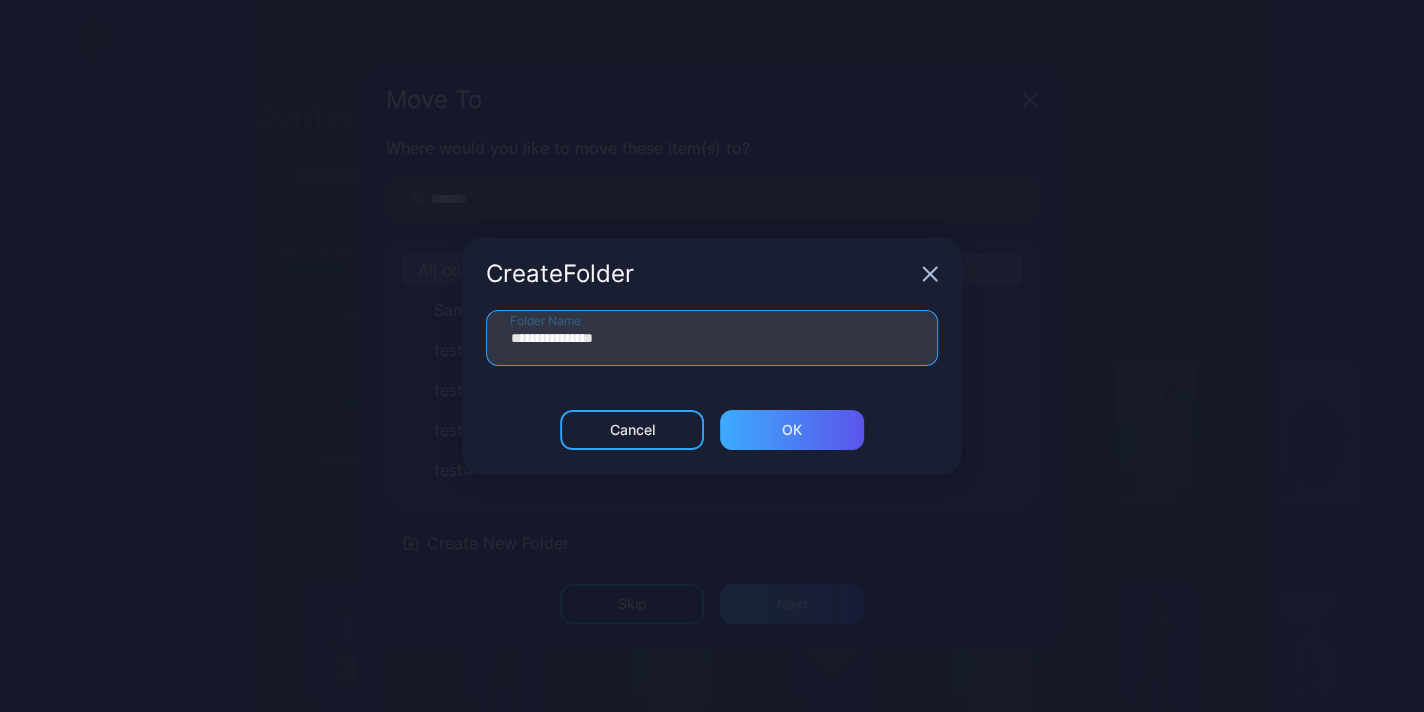 type on "**********" 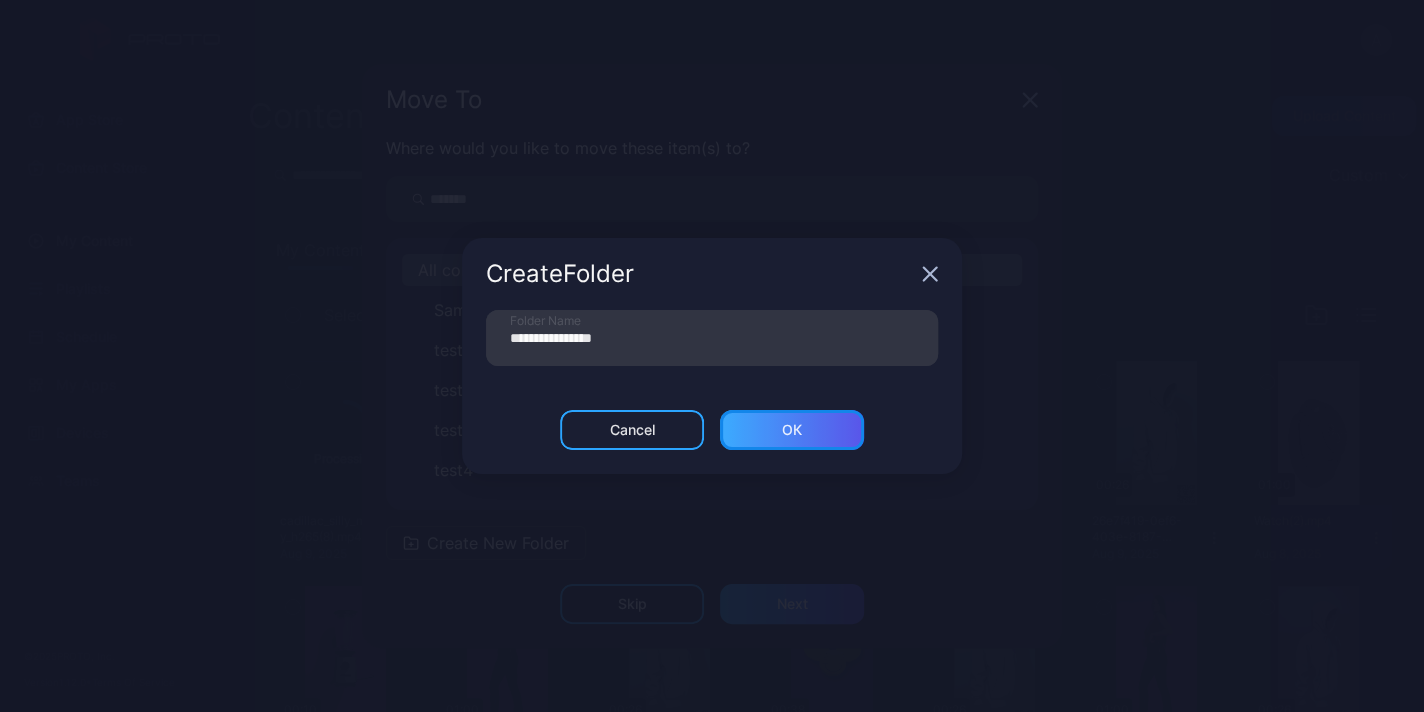 click on "ОК" at bounding box center (792, 430) 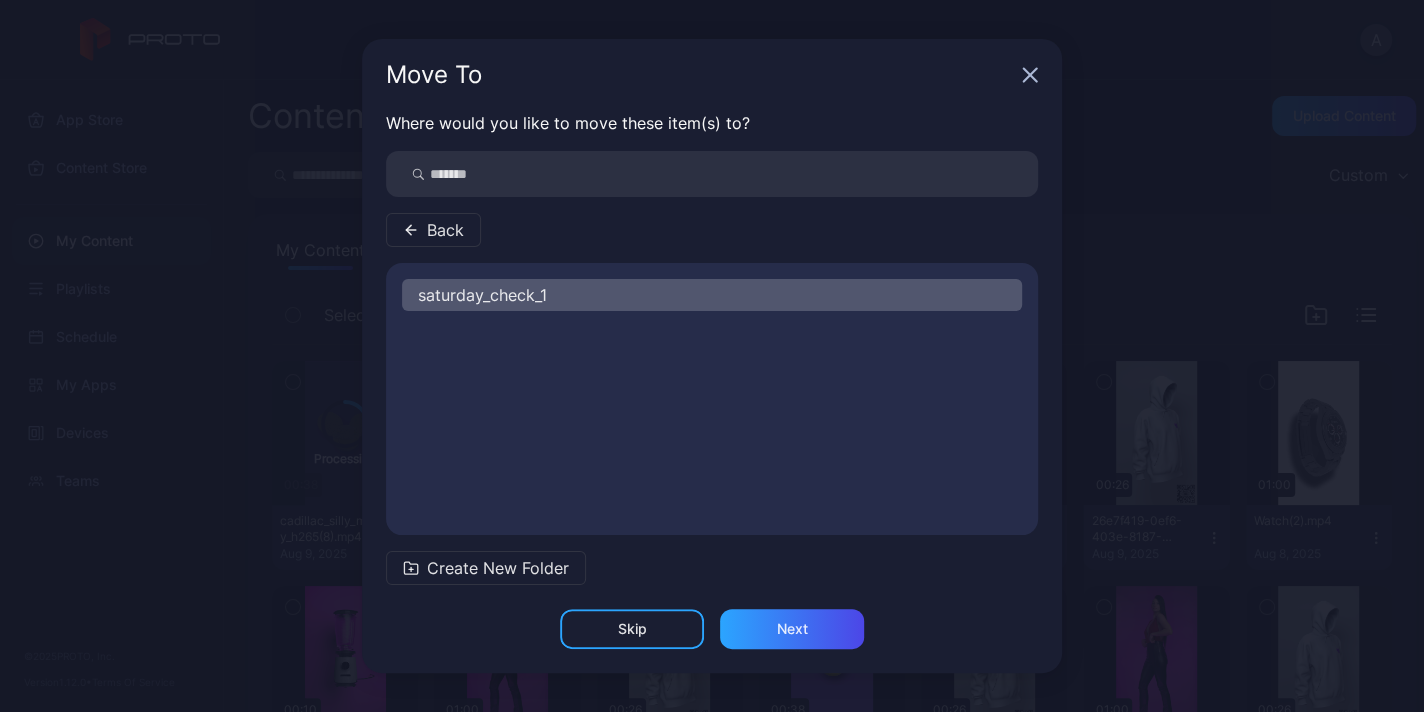 click on "saturday_check_1" at bounding box center [712, 295] 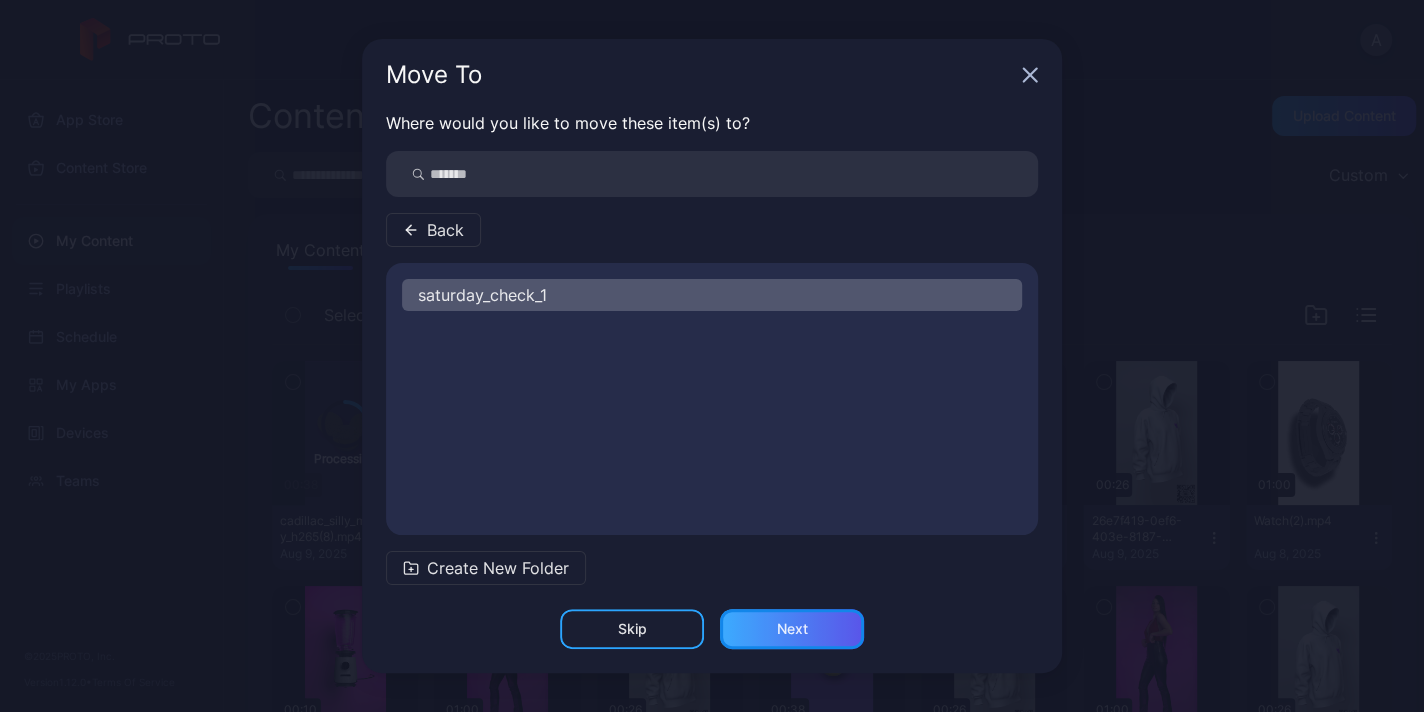 click on "Next" at bounding box center (792, 629) 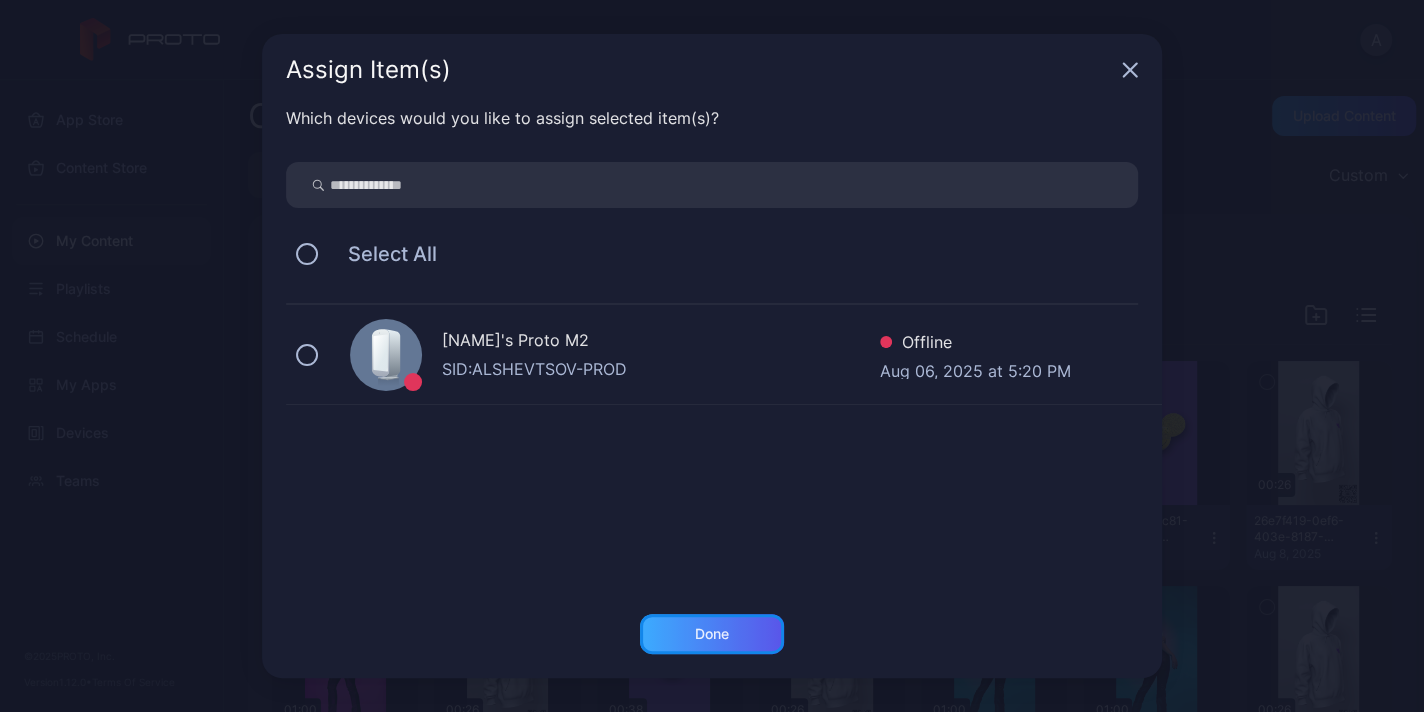 click on "Done" at bounding box center (712, 634) 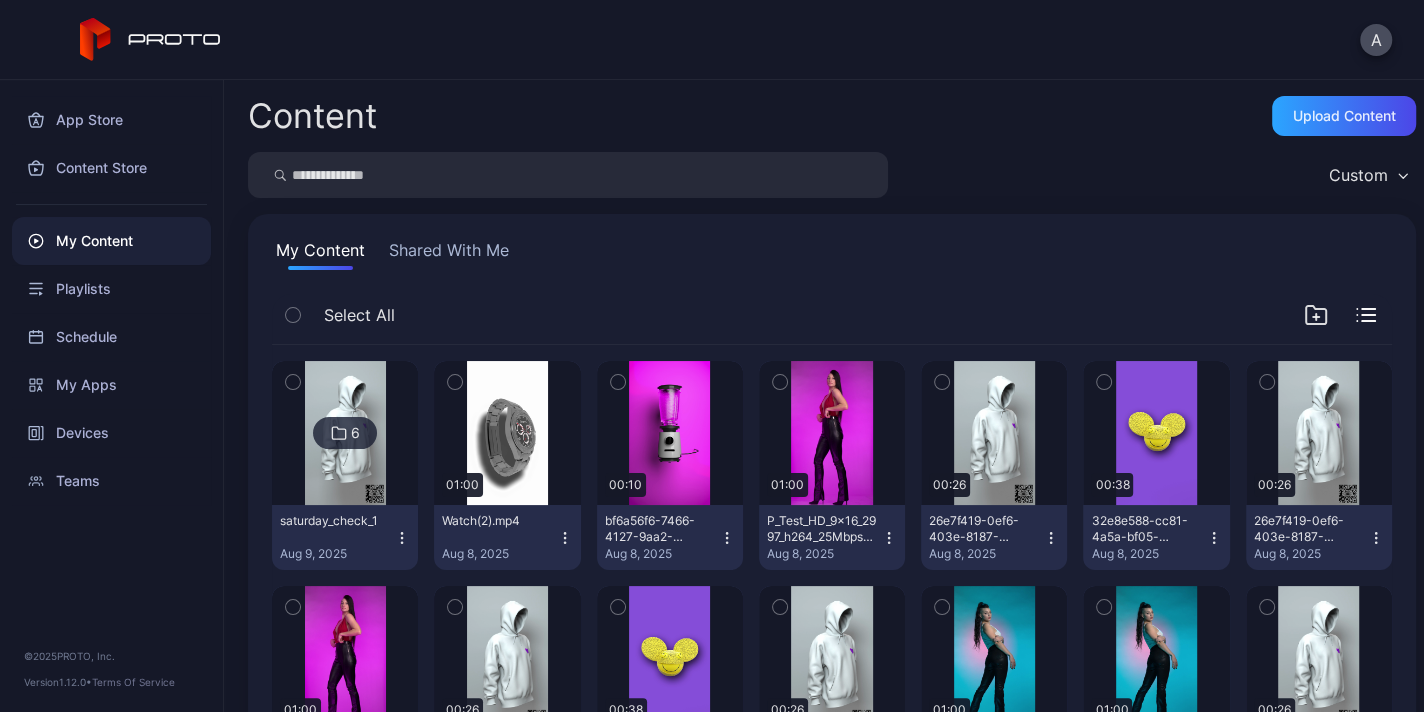 click at bounding box center [345, 433] 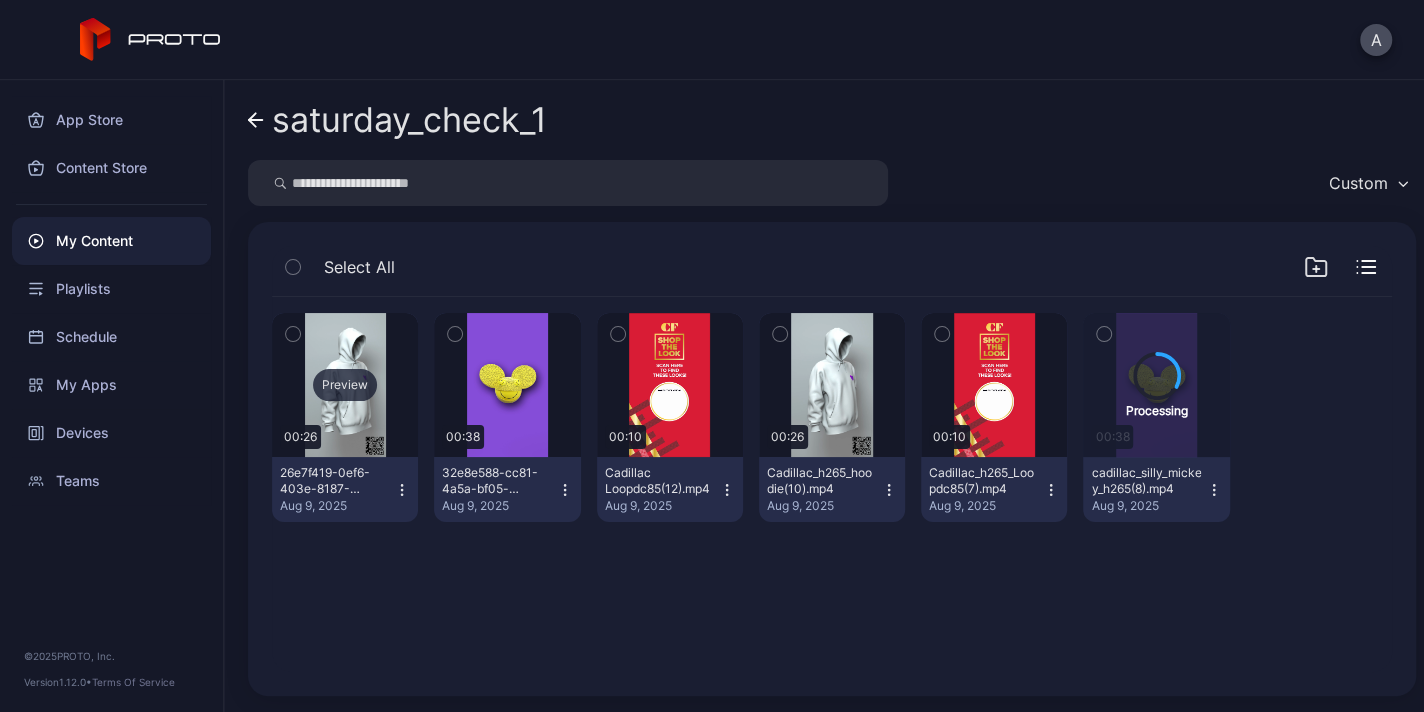 click on "Preview" at bounding box center (345, 385) 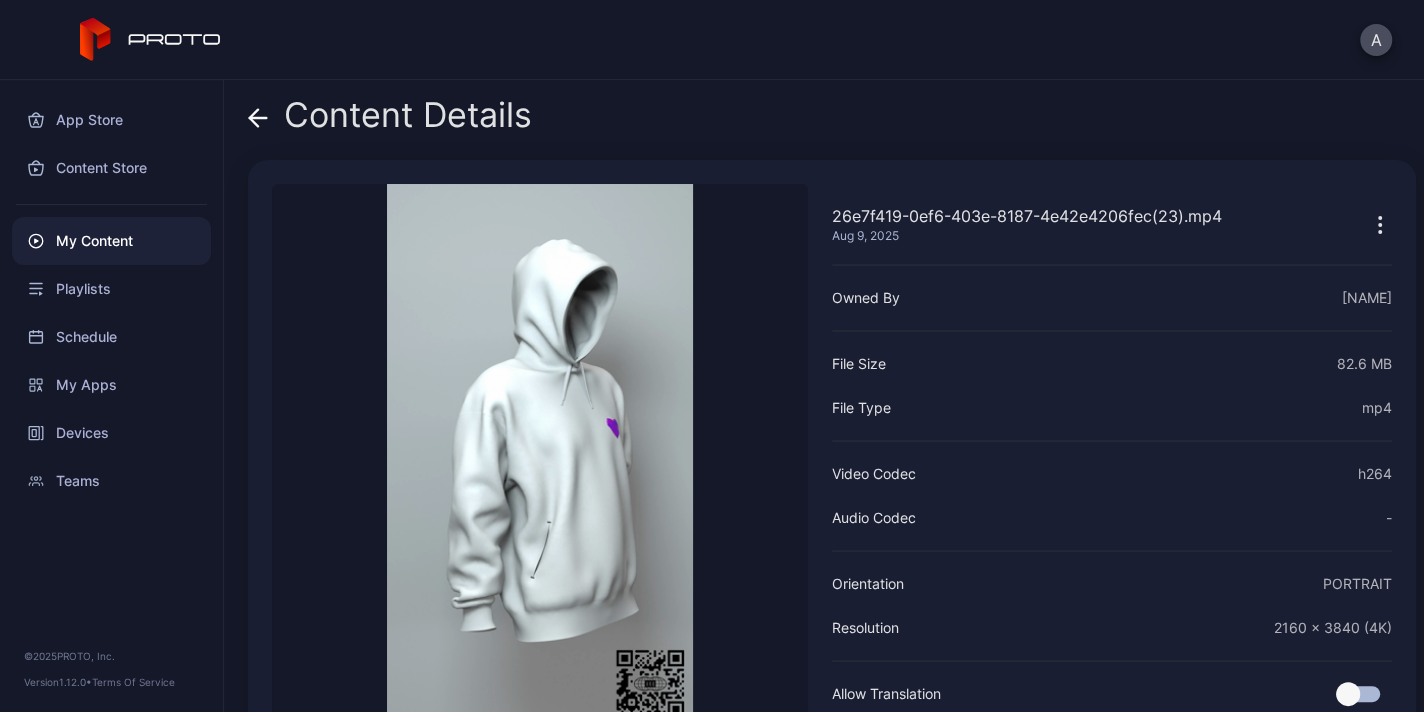 click 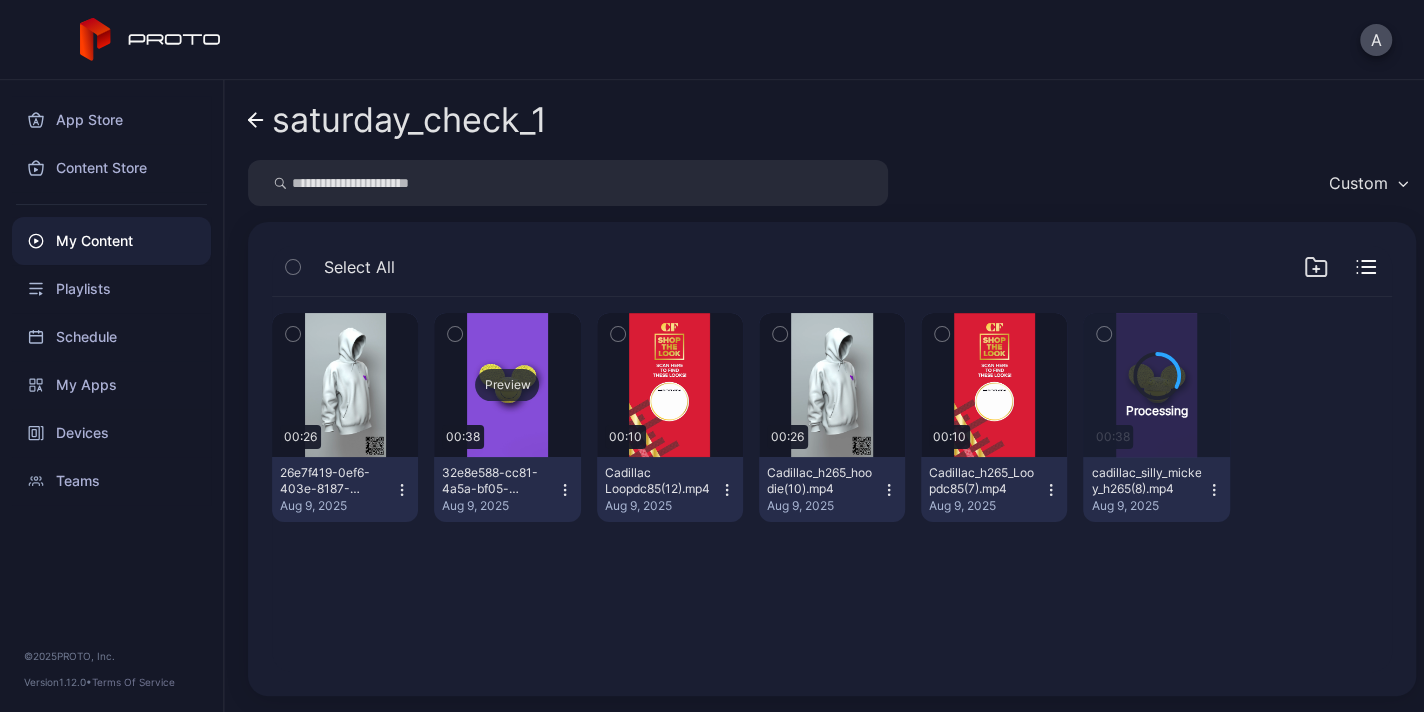 click on "Preview" at bounding box center [507, 385] 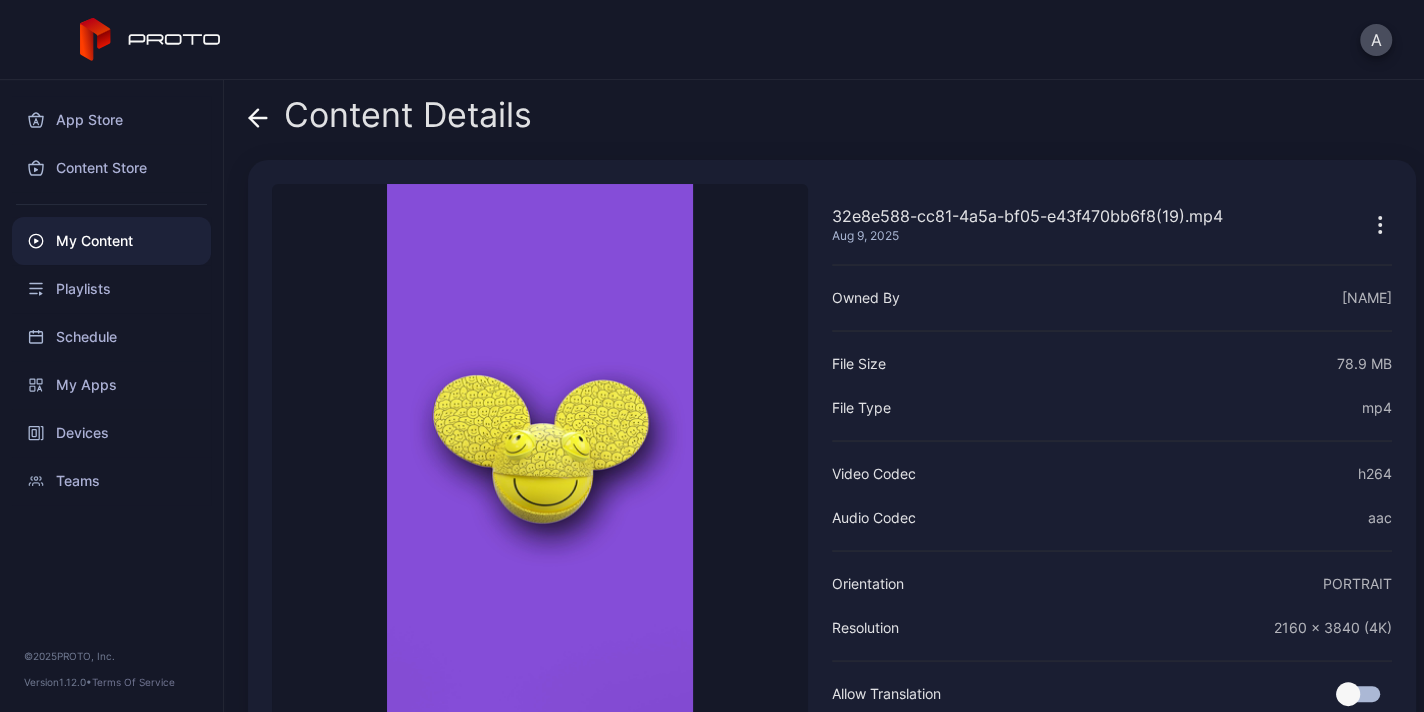 click 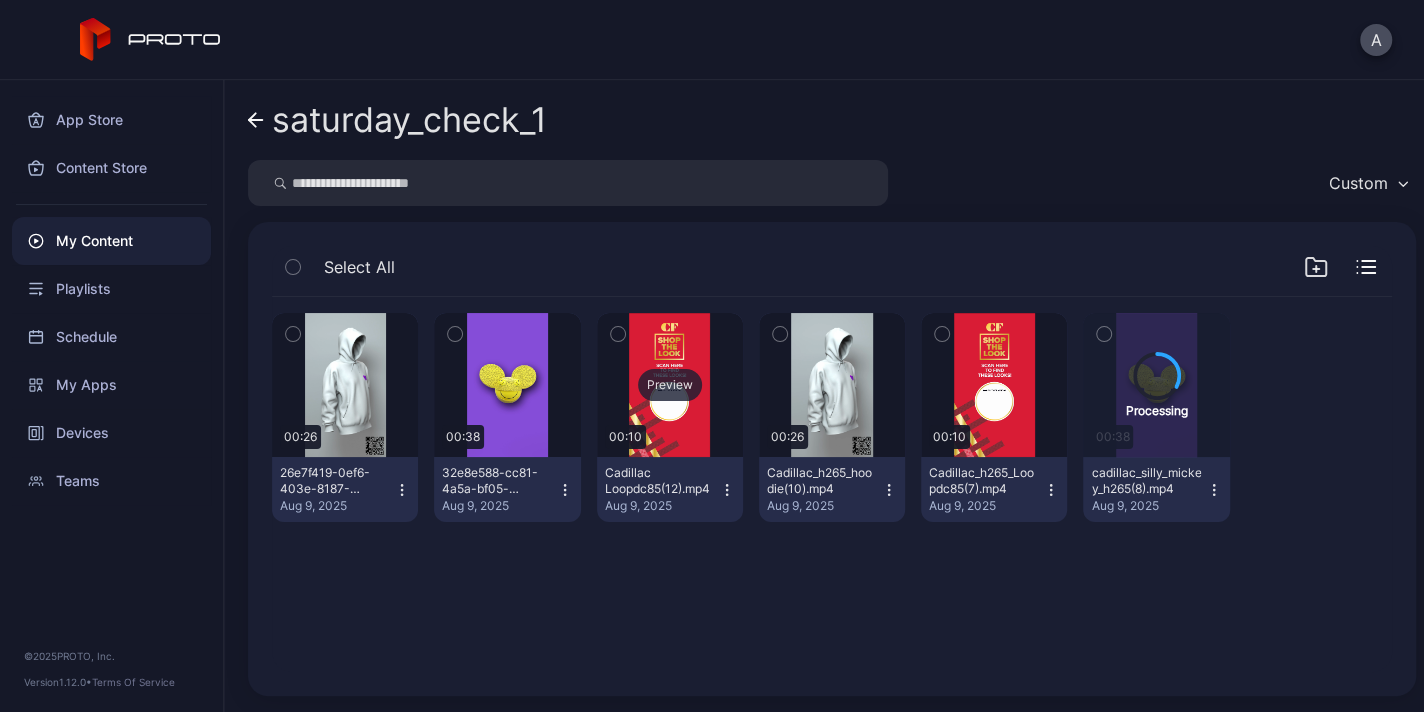 click on "Preview" at bounding box center [670, 385] 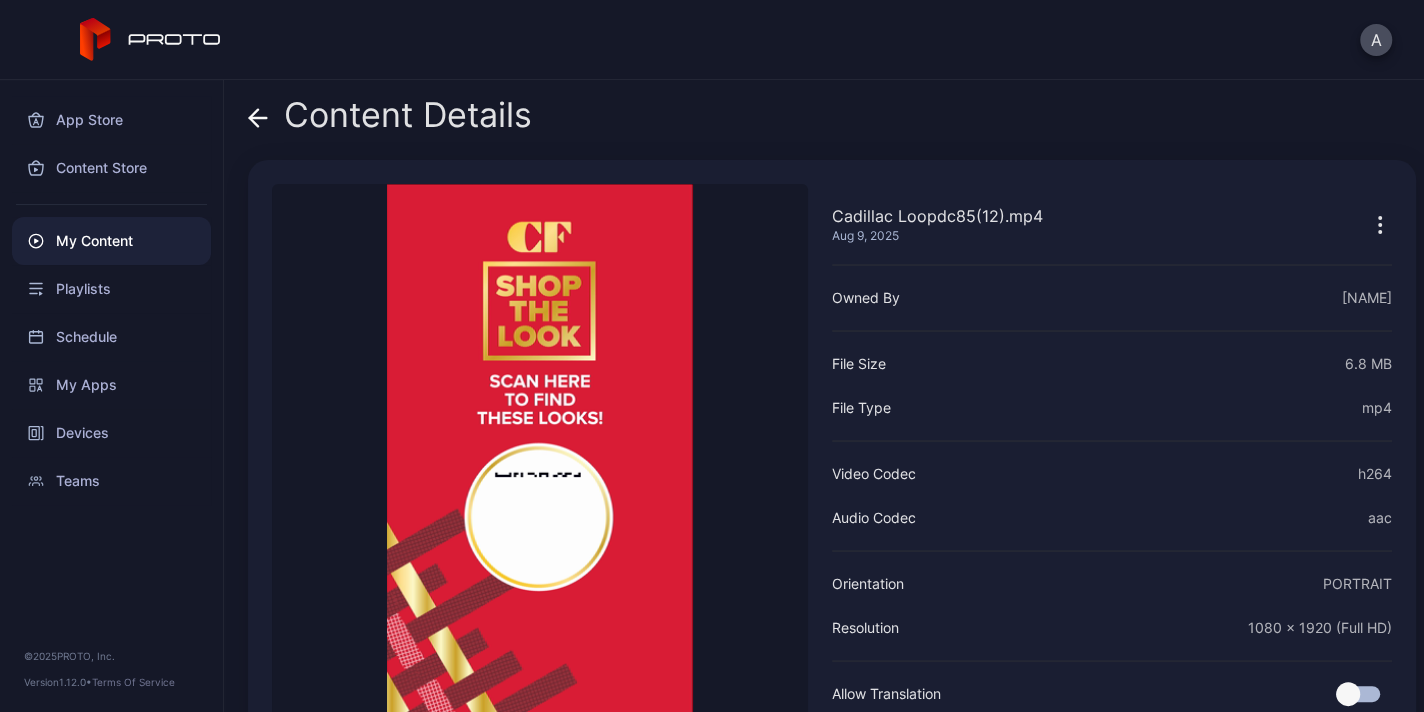 click 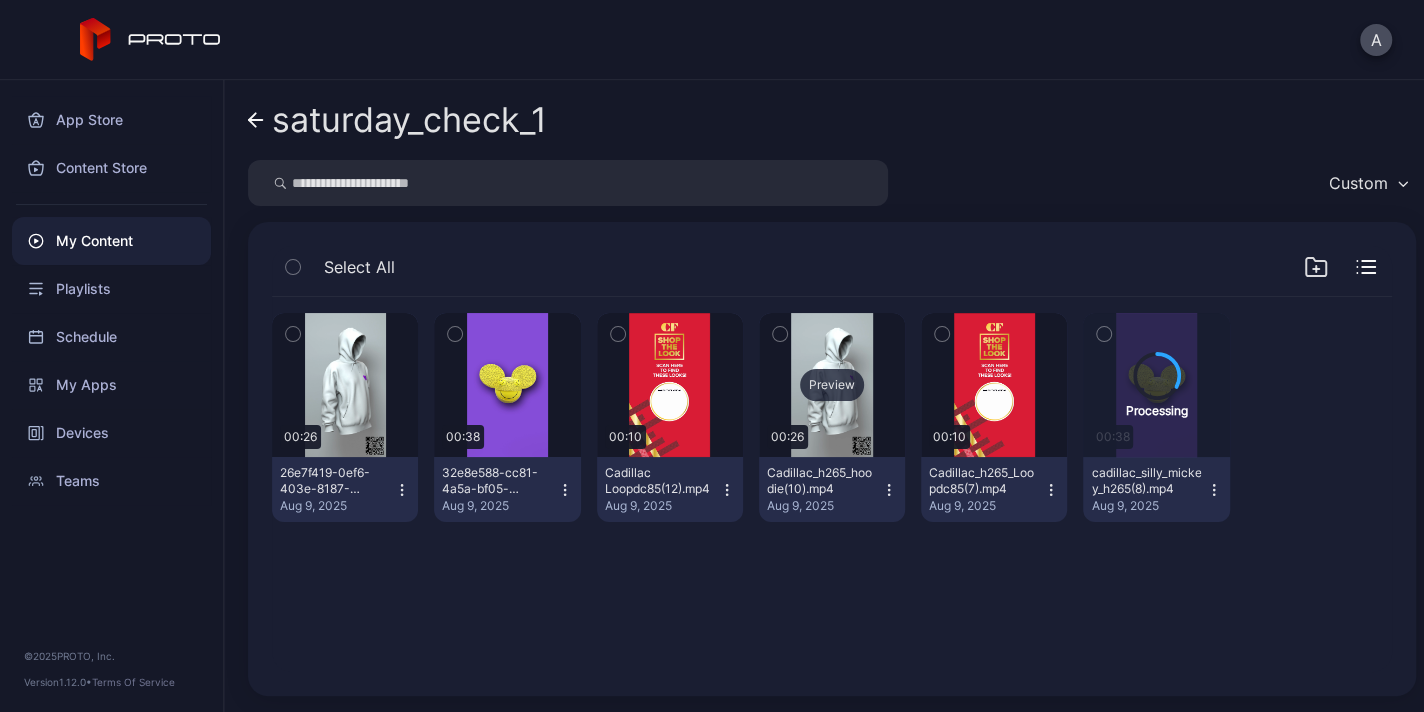 click on "Preview" at bounding box center (832, 385) 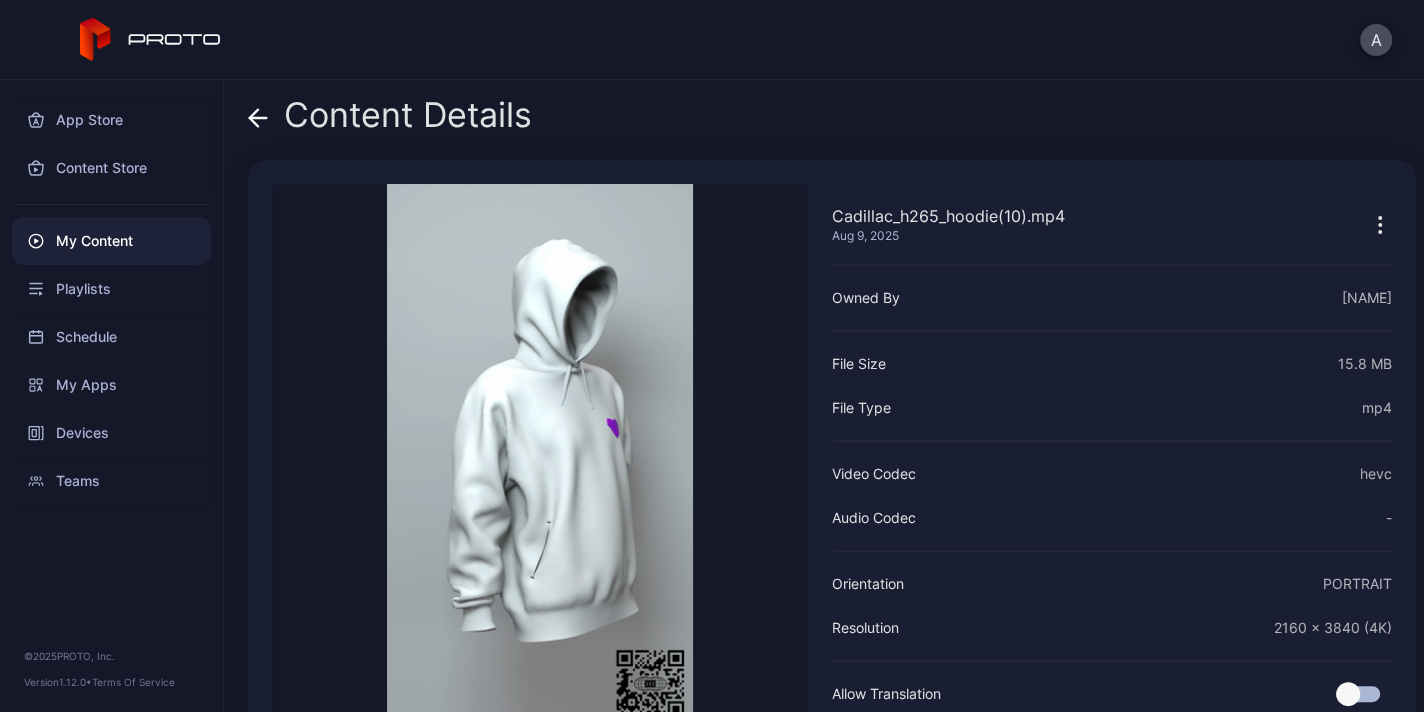 click 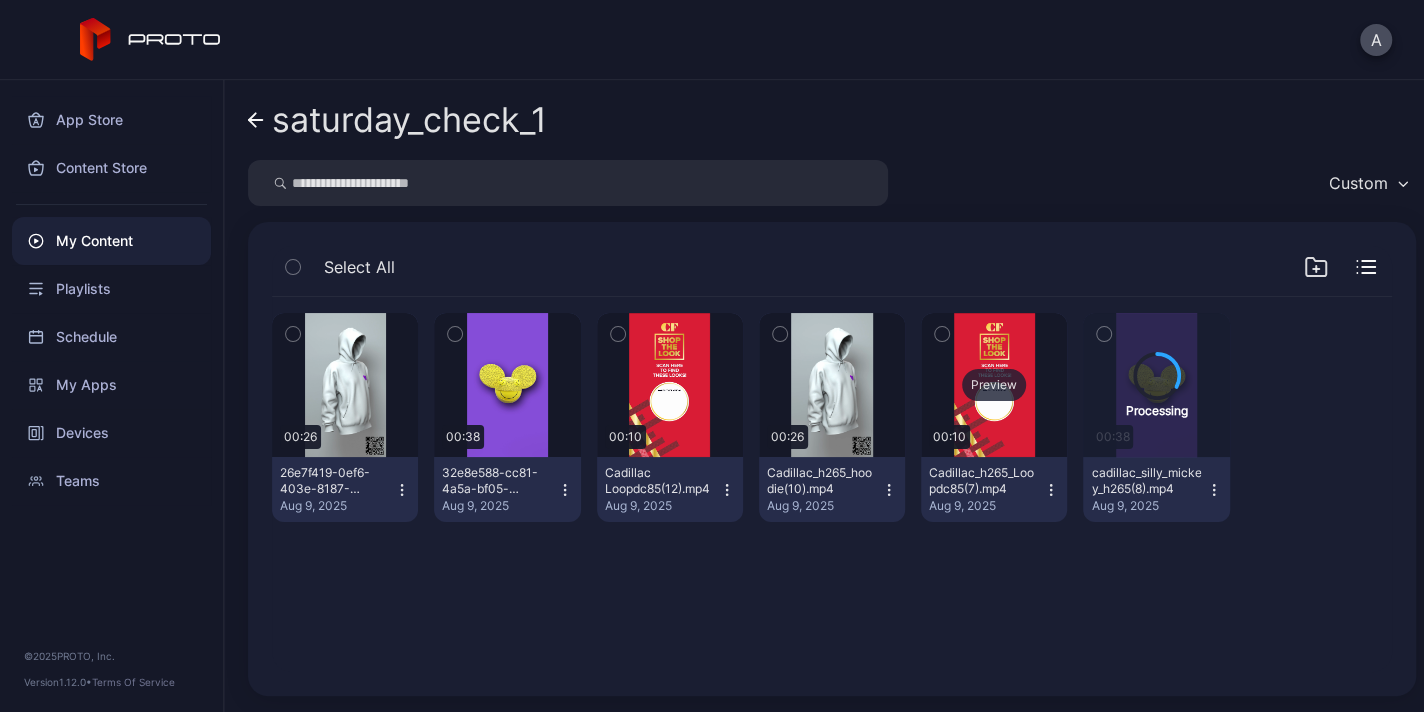 click on "Preview" at bounding box center (994, 385) 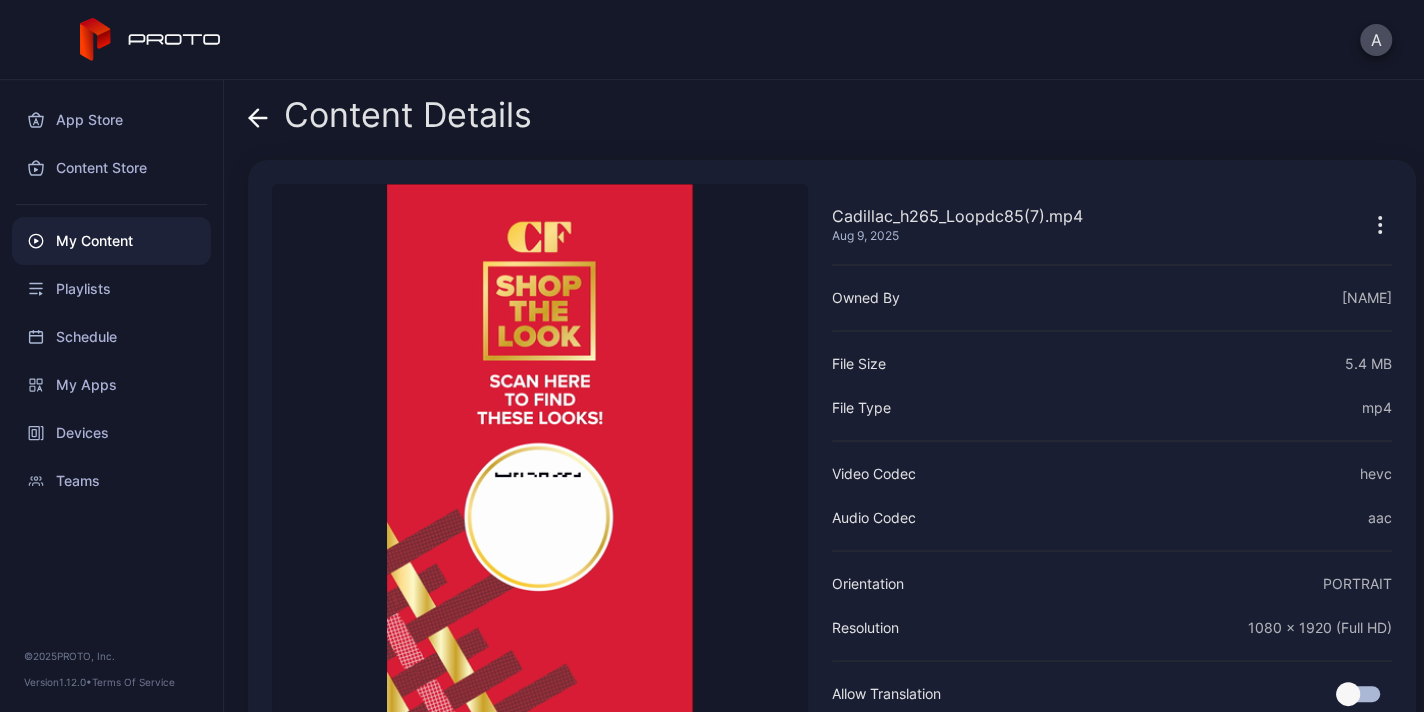 click at bounding box center (258, 115) 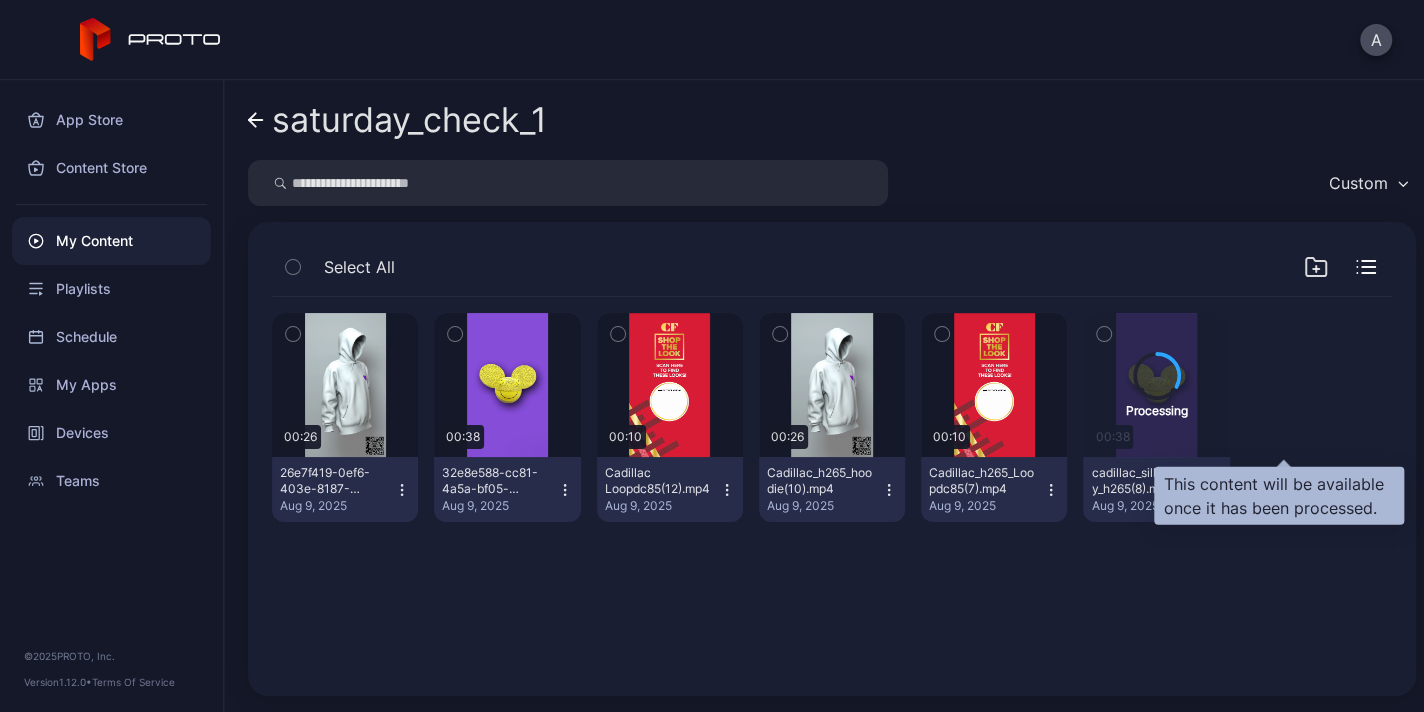 click on "Processing" at bounding box center (1156, 385) 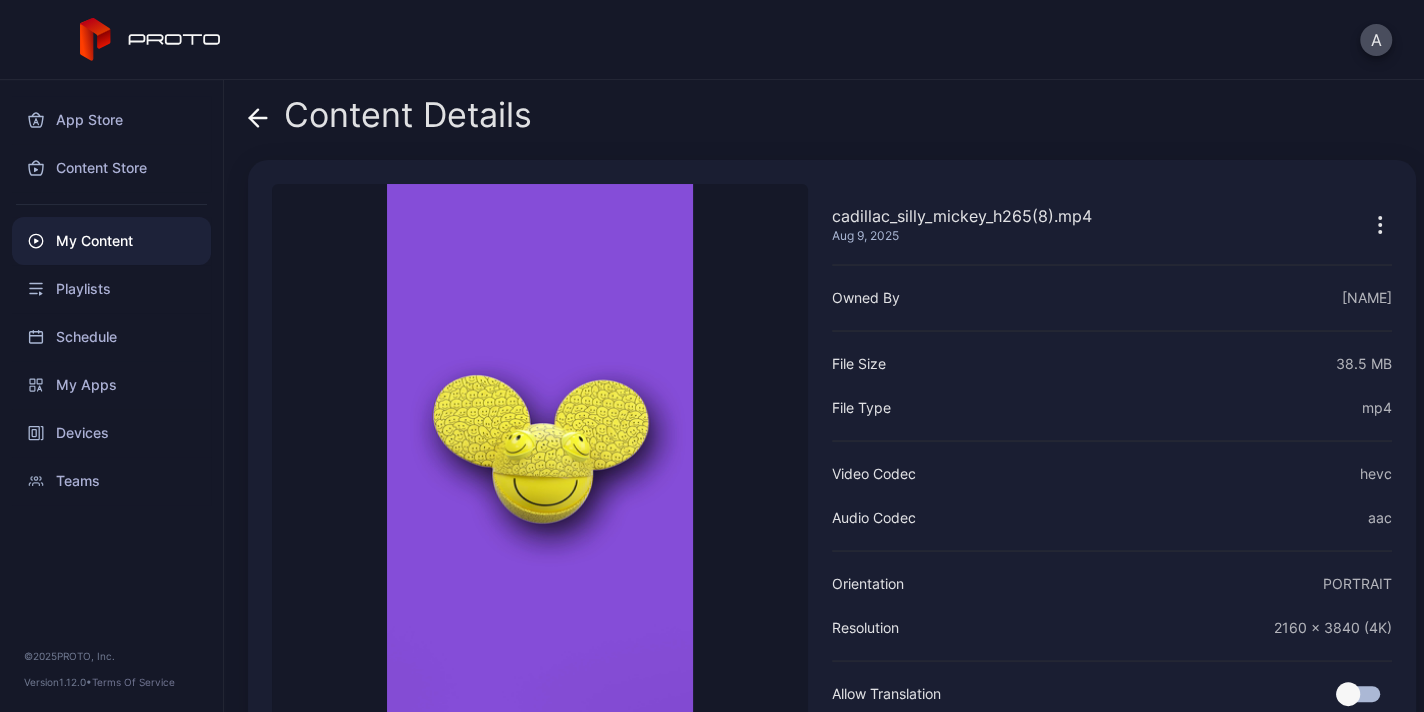 click 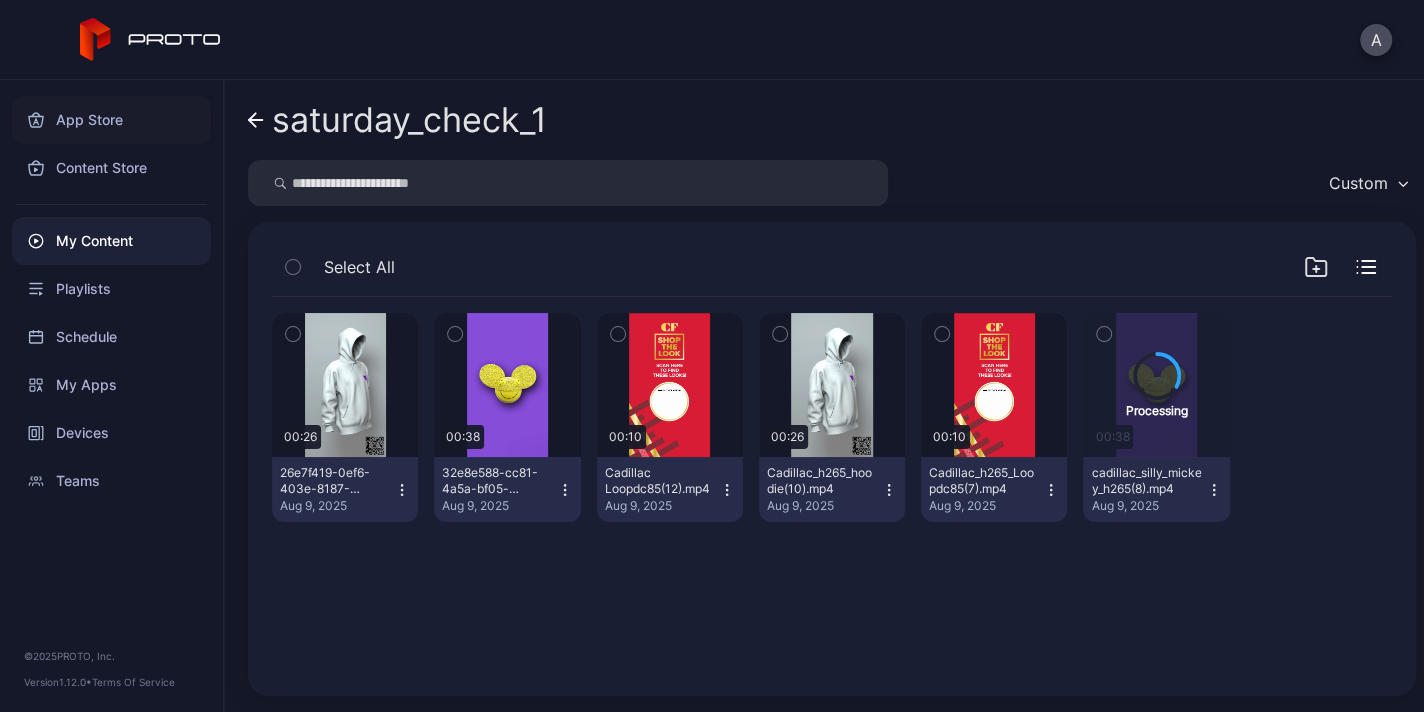 click on "App Store" at bounding box center [111, 120] 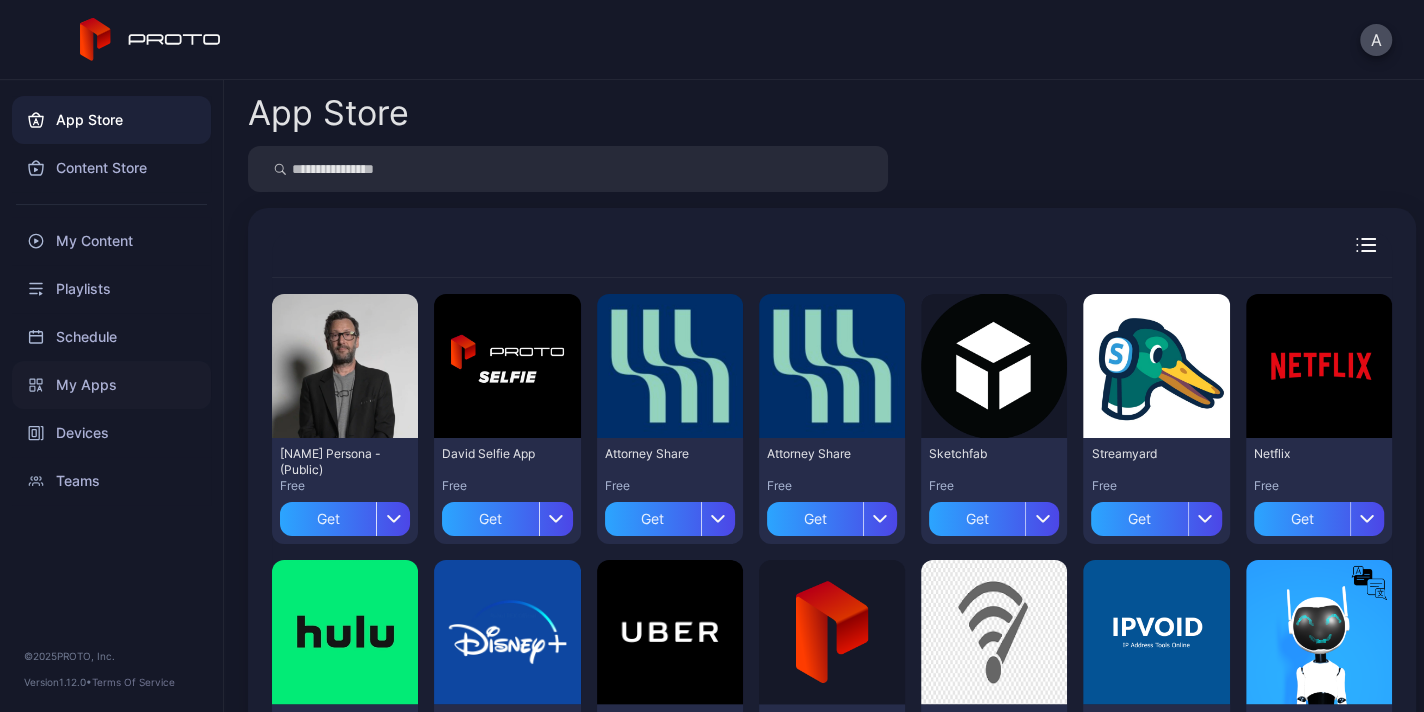 click on "My Apps" at bounding box center (111, 385) 